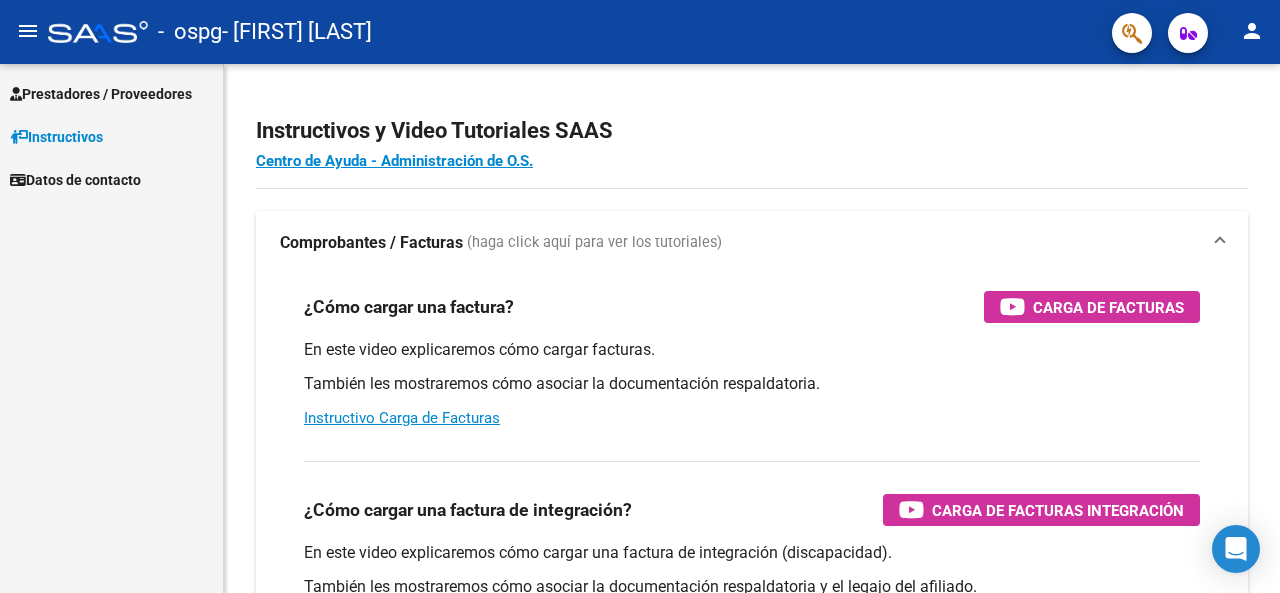 scroll, scrollTop: 0, scrollLeft: 0, axis: both 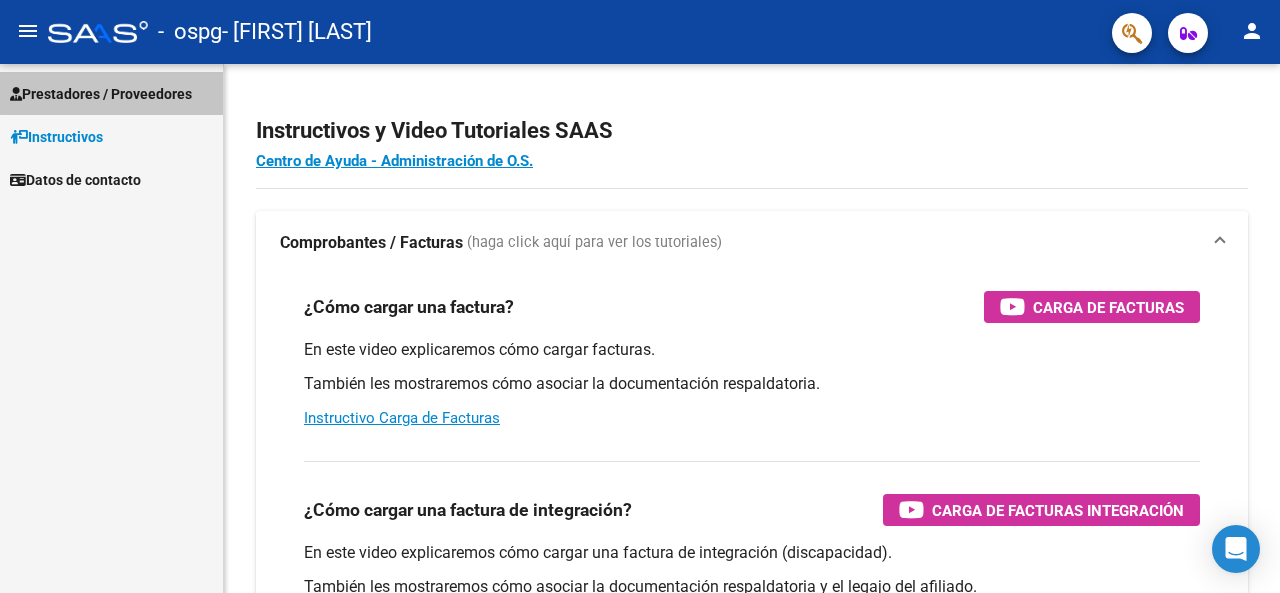 click on "Prestadores / Proveedores" at bounding box center (101, 94) 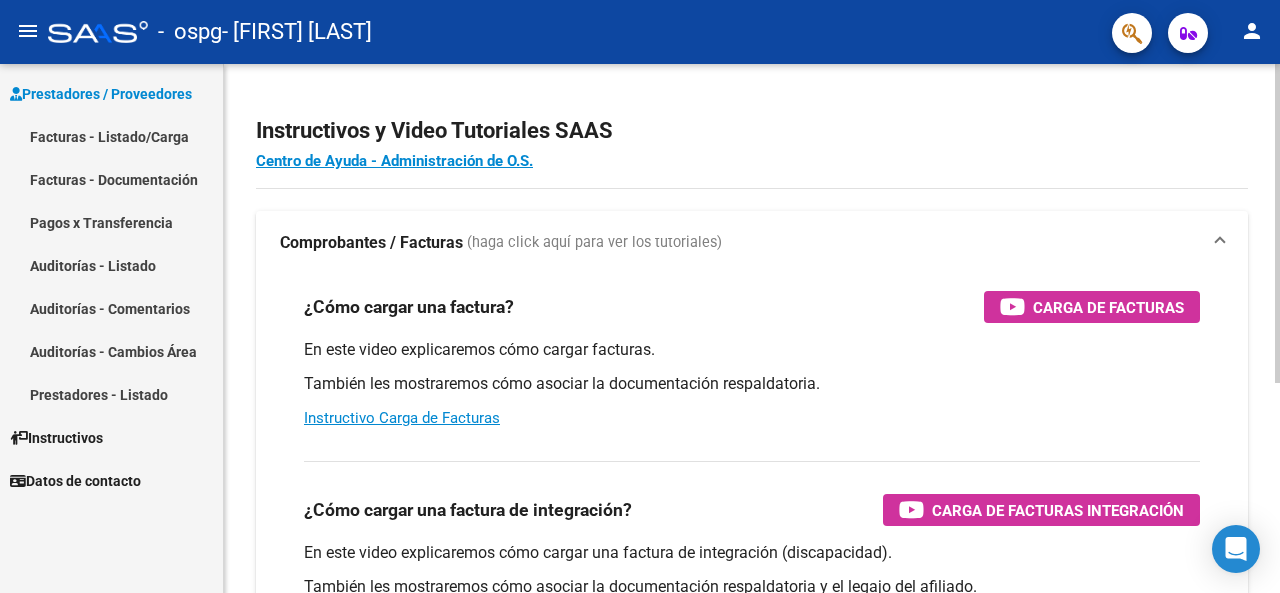 scroll, scrollTop: 347, scrollLeft: 0, axis: vertical 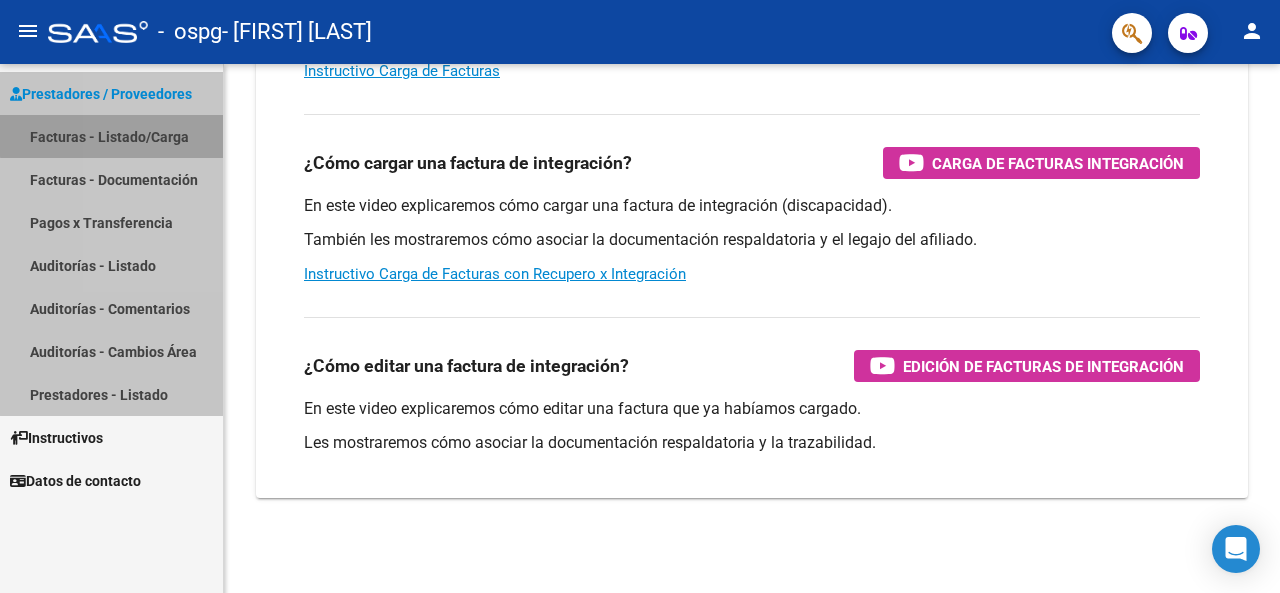 click on "Facturas - Listado/Carga" at bounding box center [111, 136] 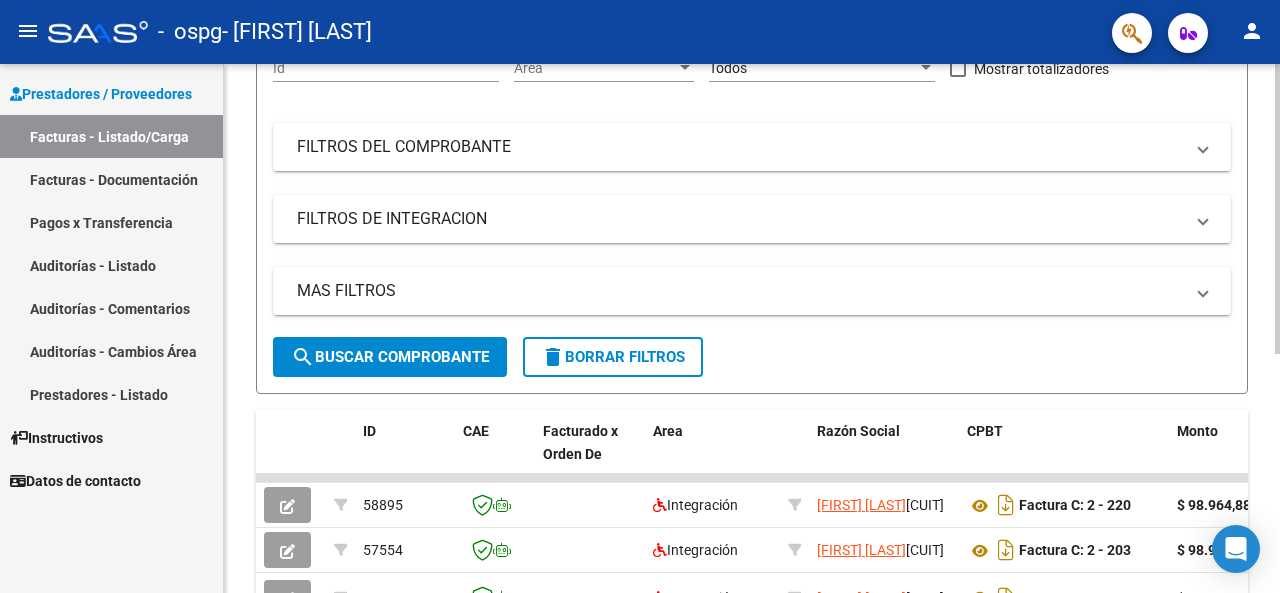 scroll, scrollTop: 436, scrollLeft: 0, axis: vertical 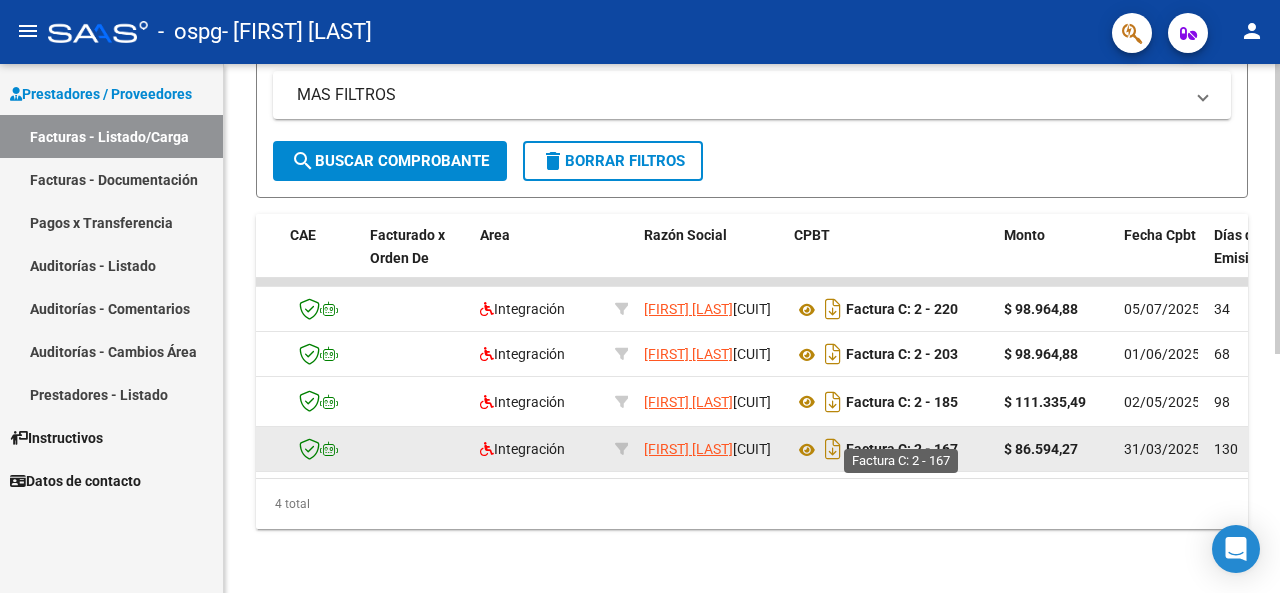 click on "Factura C: 2 - 167" 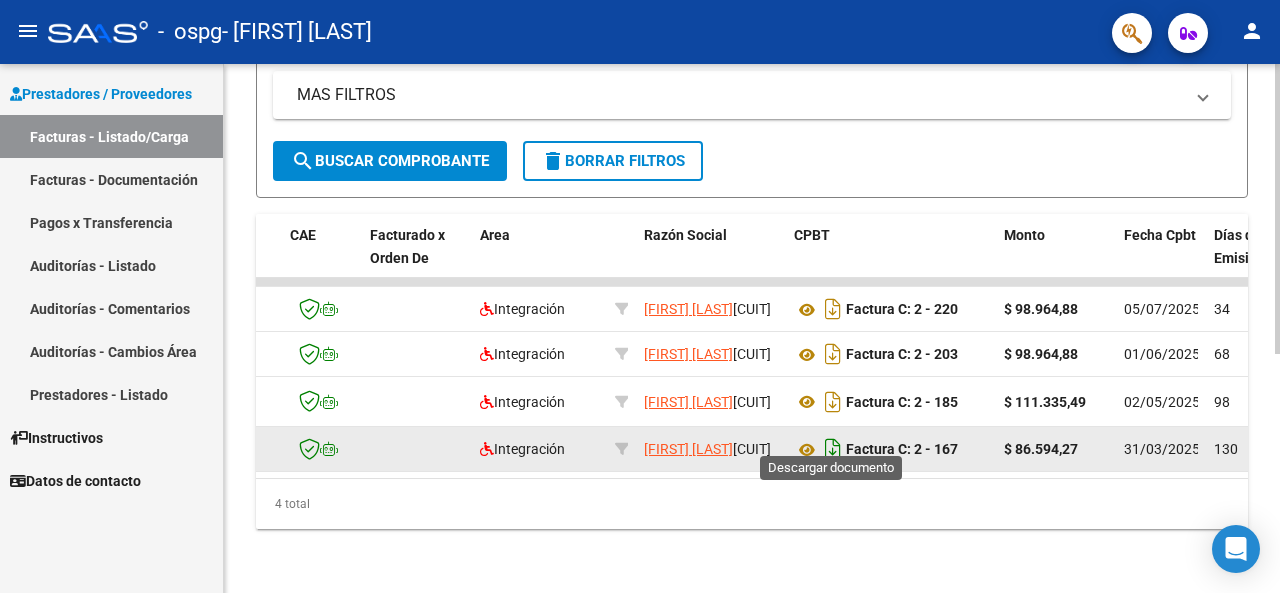 click 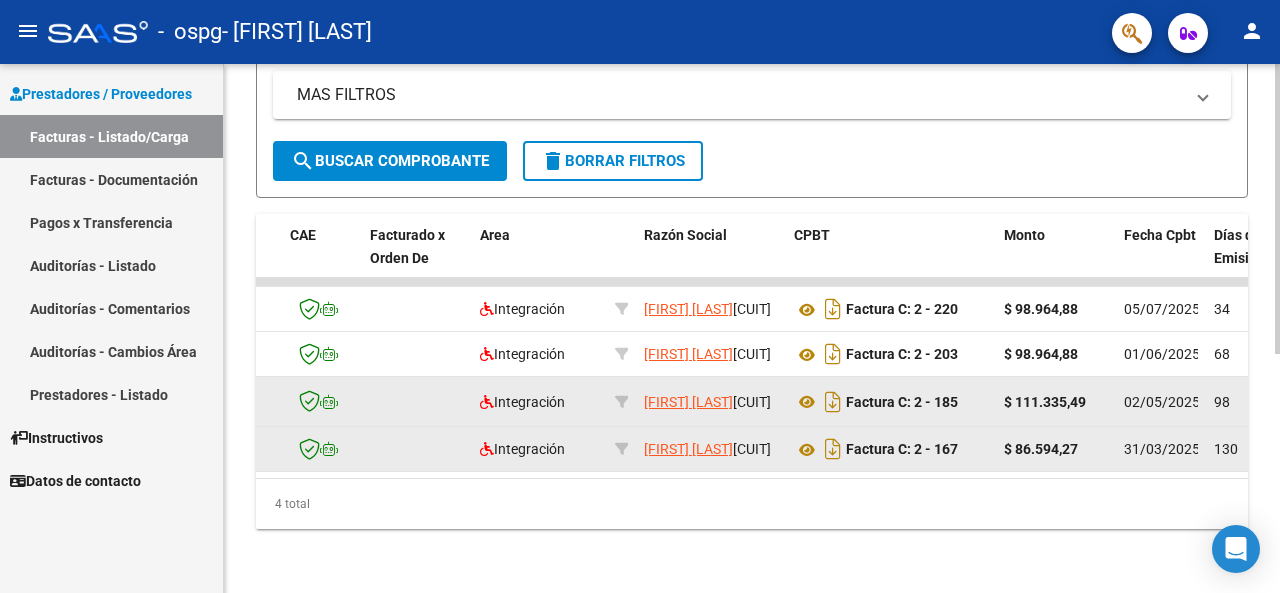 scroll, scrollTop: 0, scrollLeft: 0, axis: both 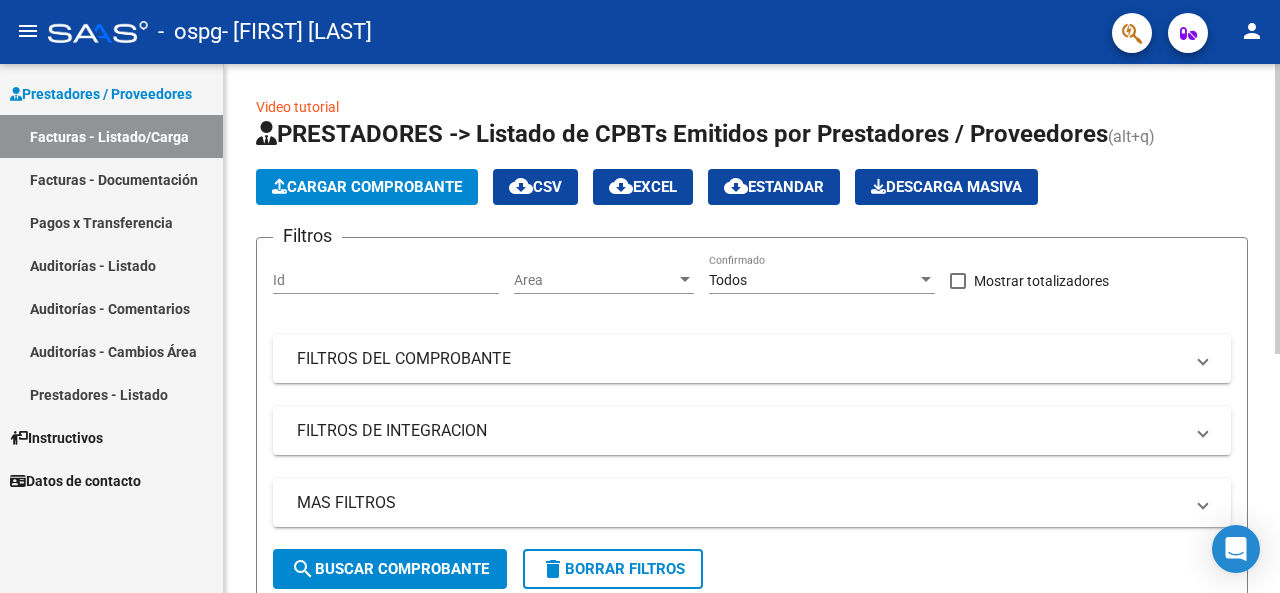 click on "Cargar Comprobante" 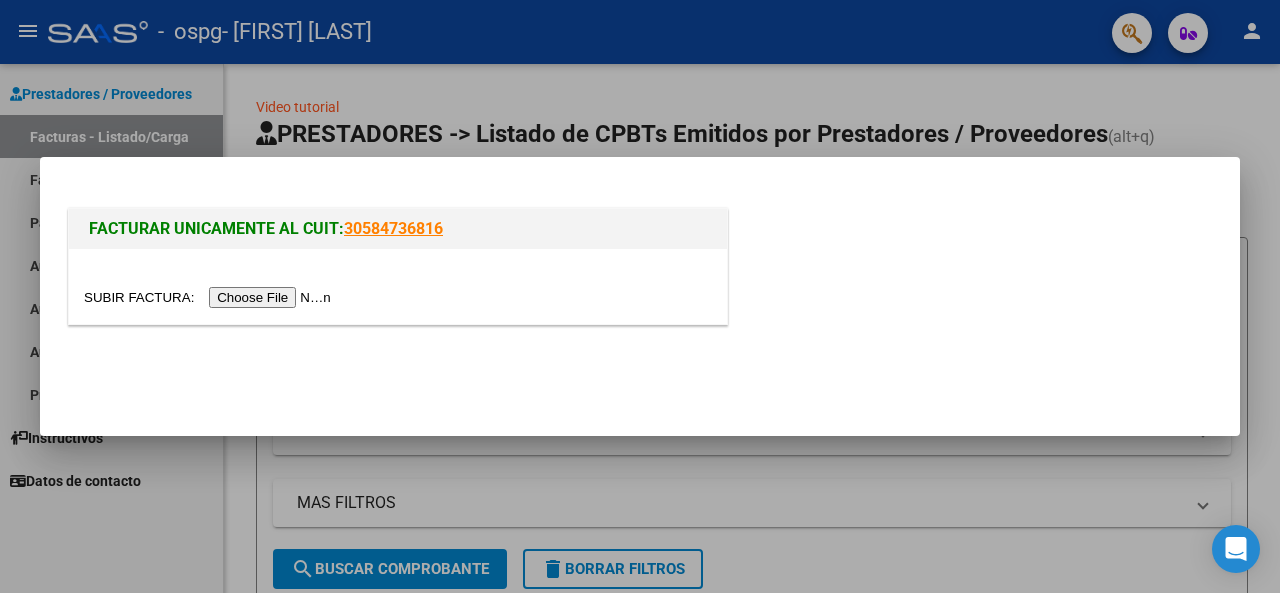 click at bounding box center [210, 297] 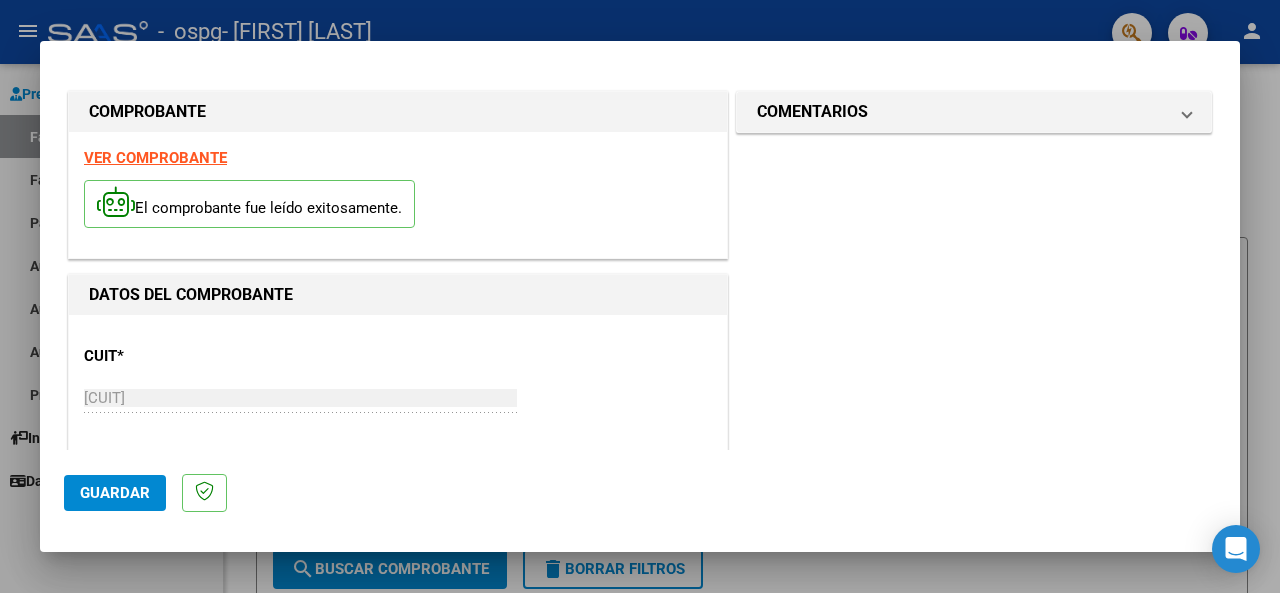scroll, scrollTop: 338, scrollLeft: 0, axis: vertical 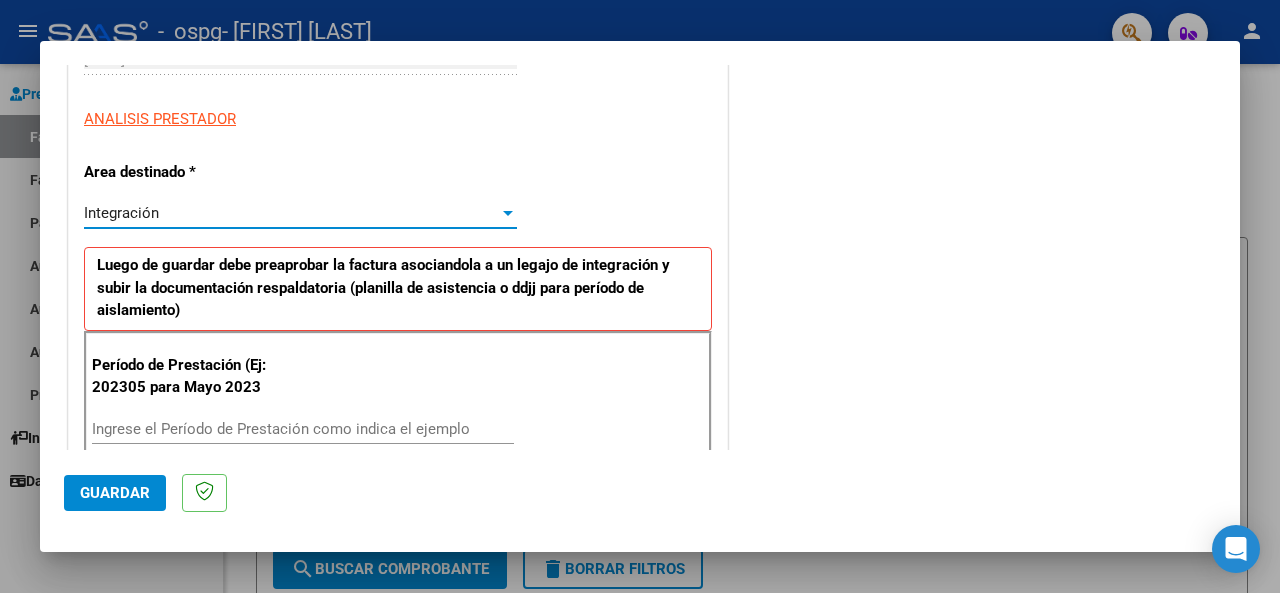 click on "Integración" at bounding box center [291, 213] 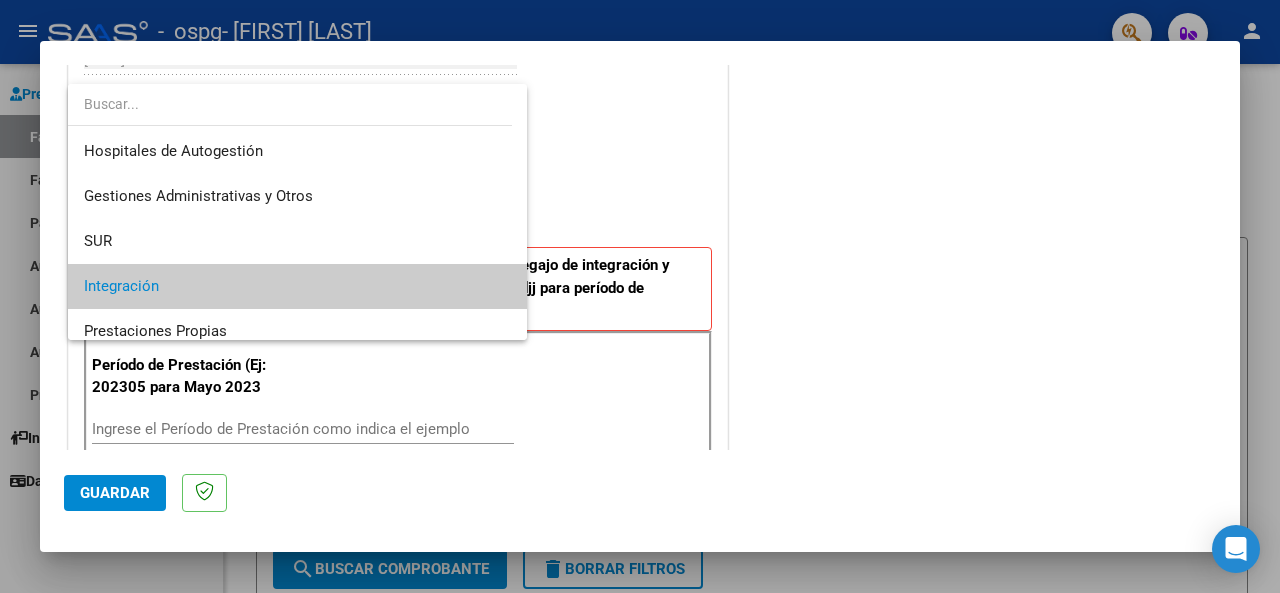 scroll, scrollTop: 74, scrollLeft: 0, axis: vertical 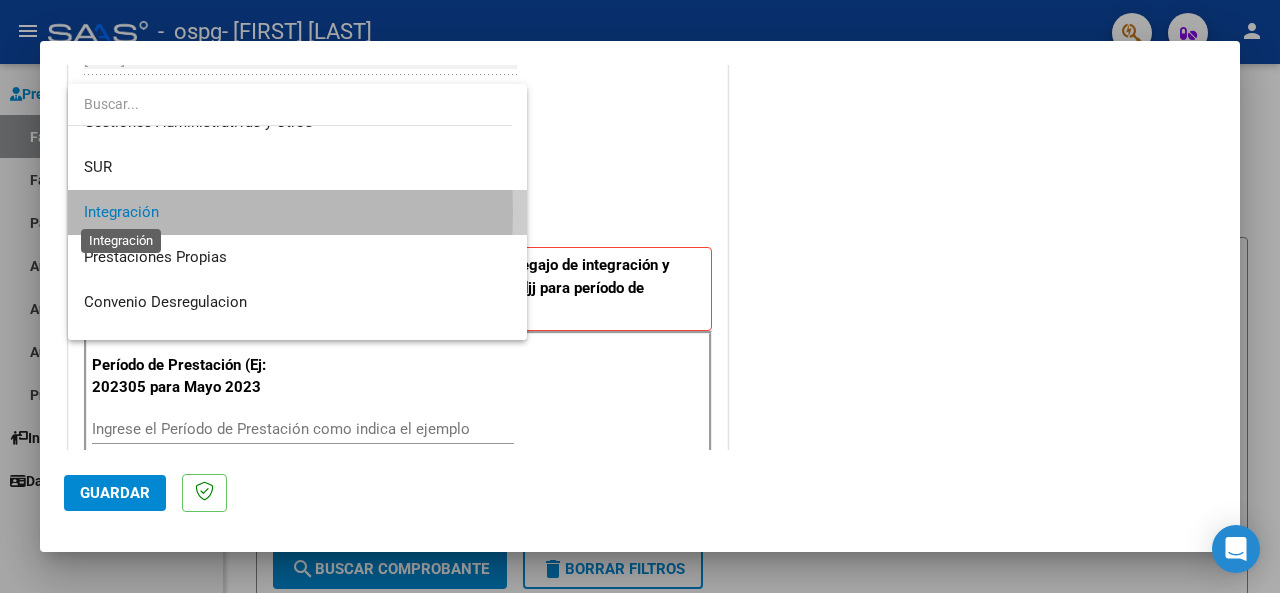 click on "Integración" at bounding box center [121, 212] 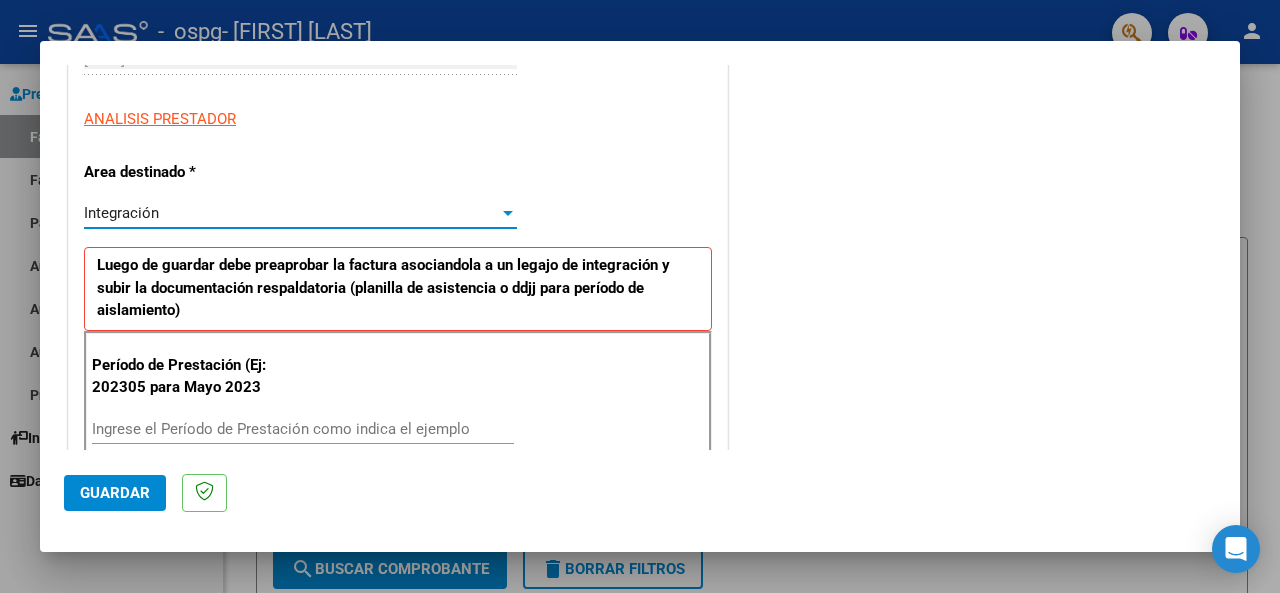 click on "Ingrese el Período de Prestación como indica el ejemplo" at bounding box center [303, 429] 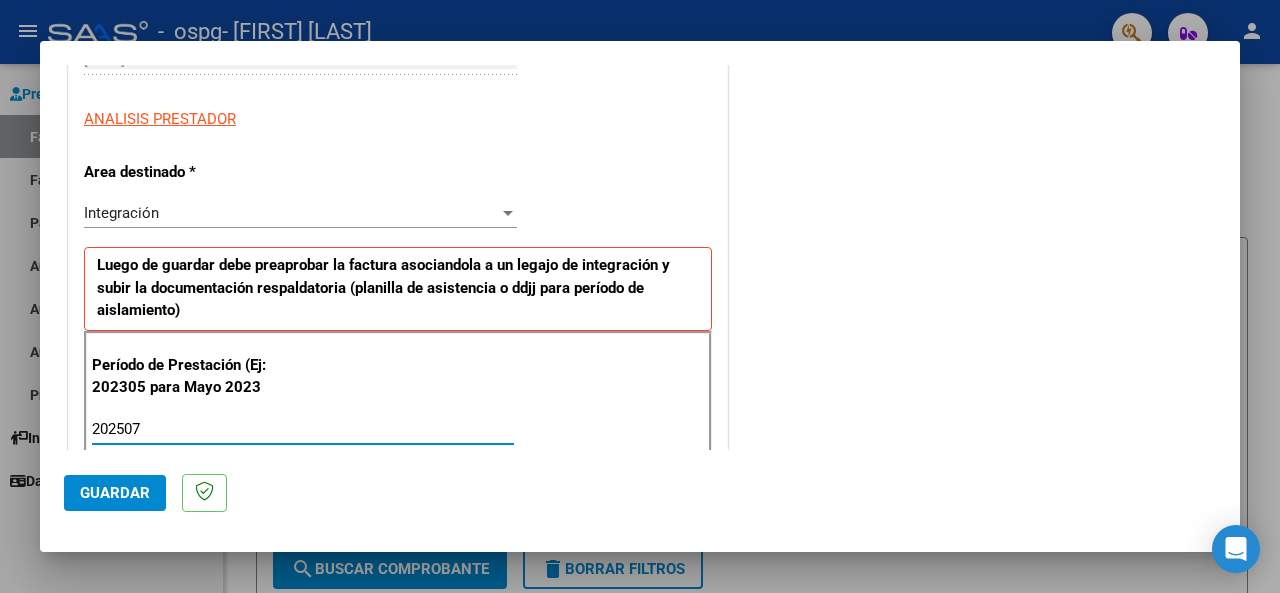 type on "202507" 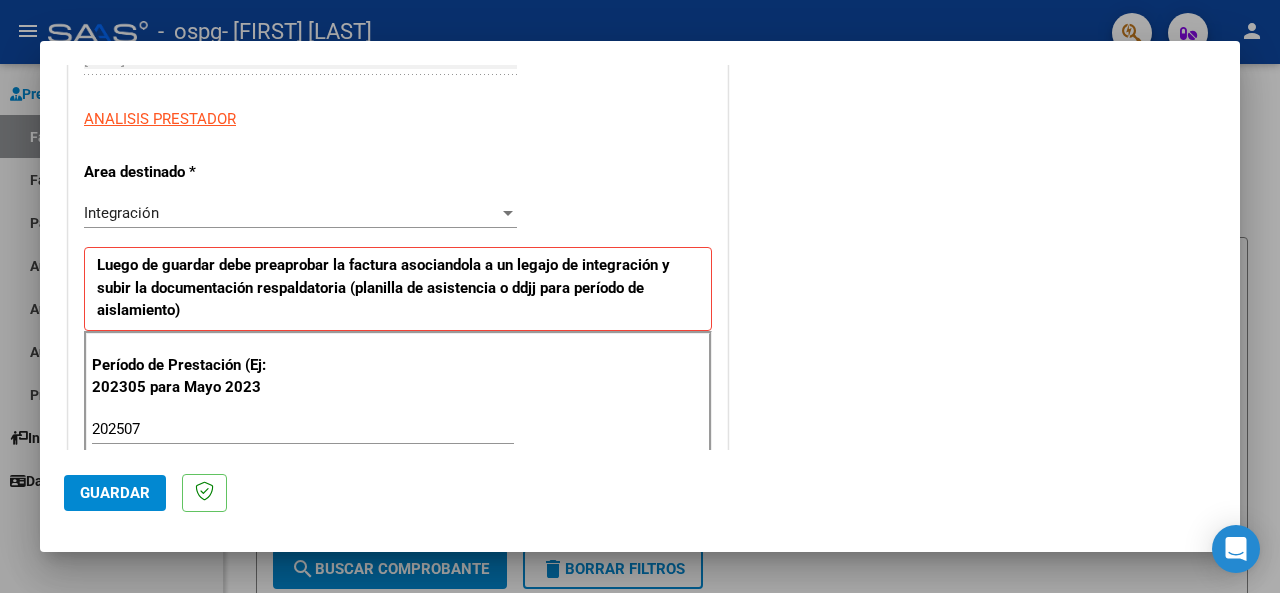 click on "Período de Prestación (Ej: 202305 para Mayo 2023    202507 Ingrese el Período de Prestación como indica el ejemplo" at bounding box center (398, 401) 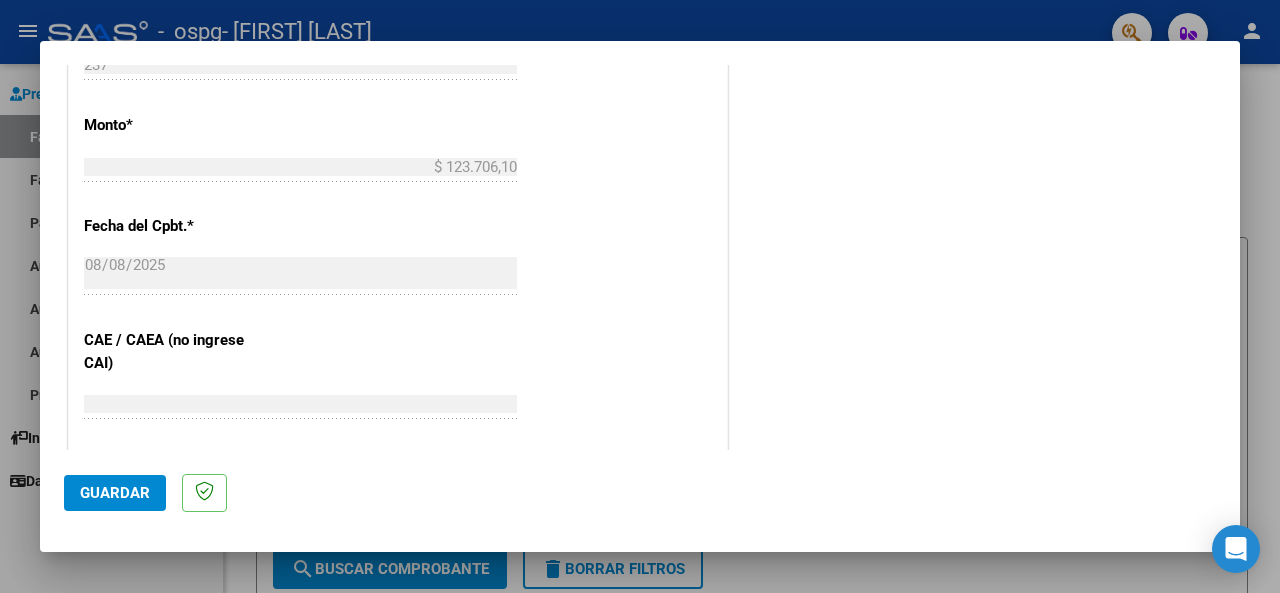 scroll, scrollTop: 675, scrollLeft: 0, axis: vertical 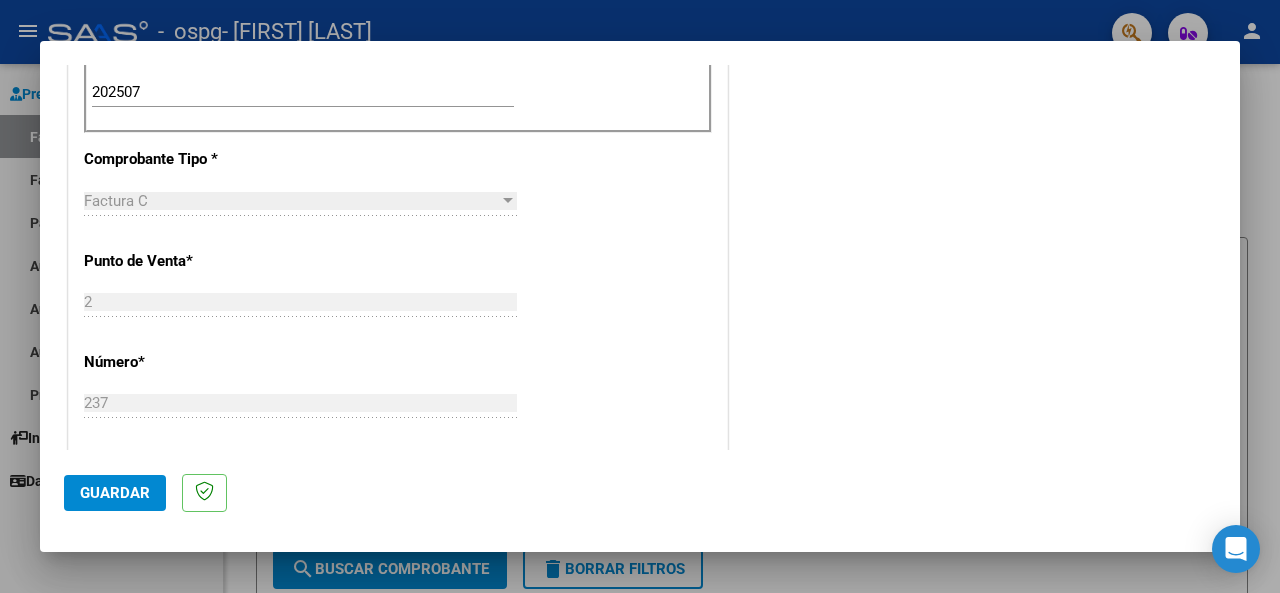 click on "237 Ingresar el Nro." 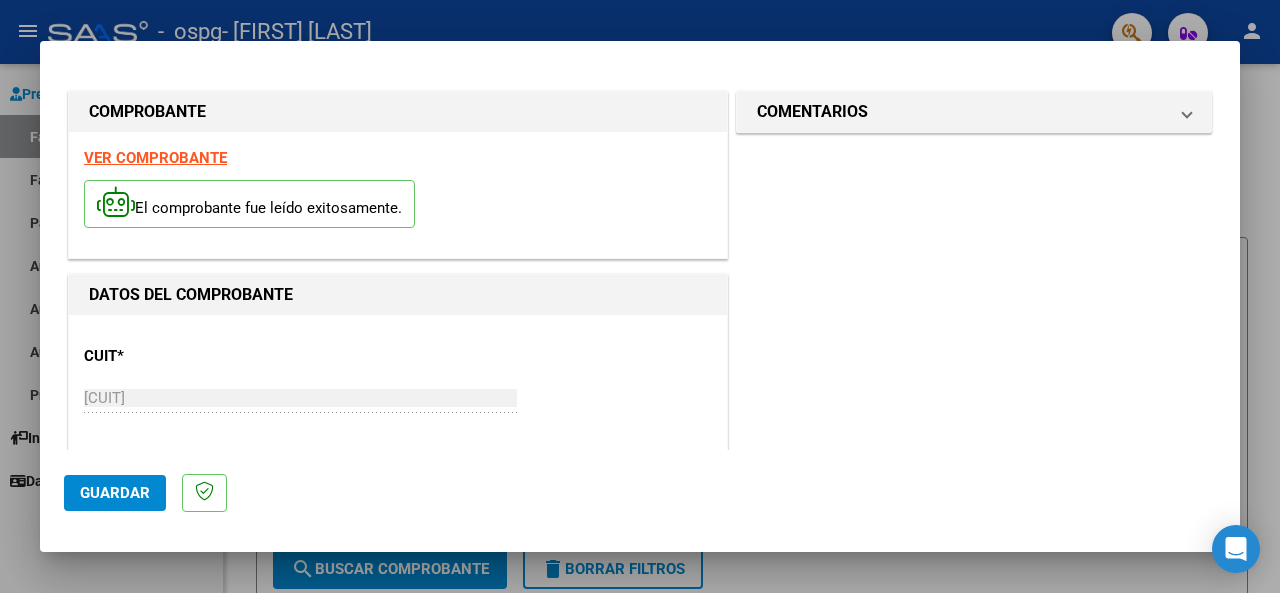 click on "Guardar" 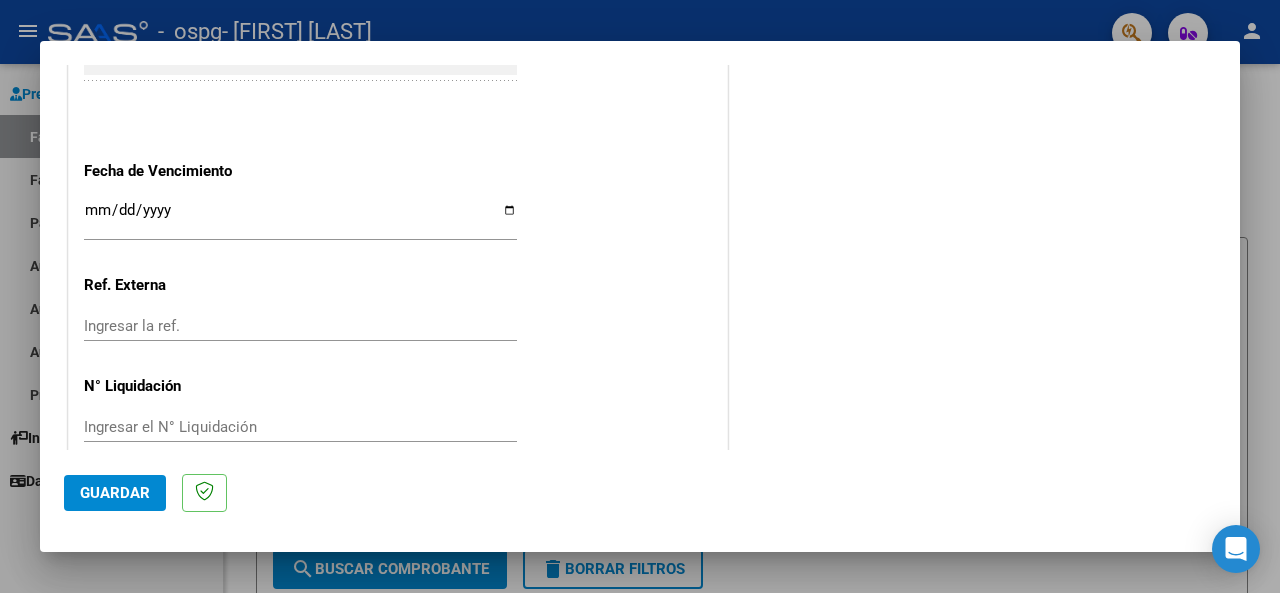 scroll, scrollTop: 1376, scrollLeft: 0, axis: vertical 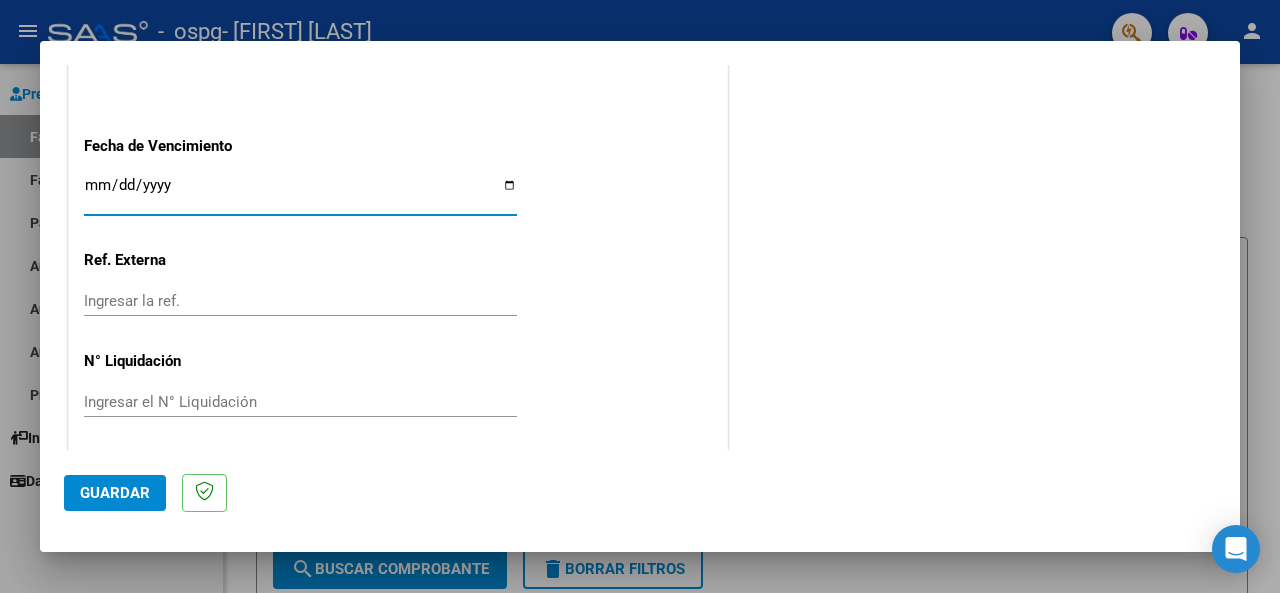click on "Ingresar la fecha" at bounding box center [300, 193] 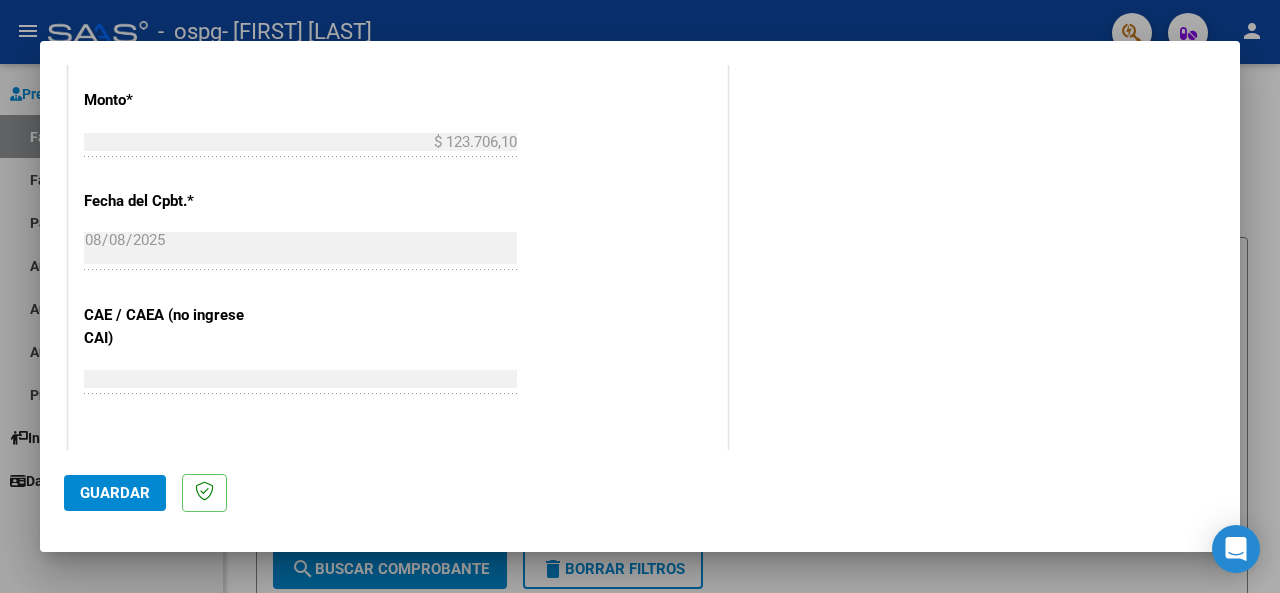 scroll, scrollTop: 1376, scrollLeft: 0, axis: vertical 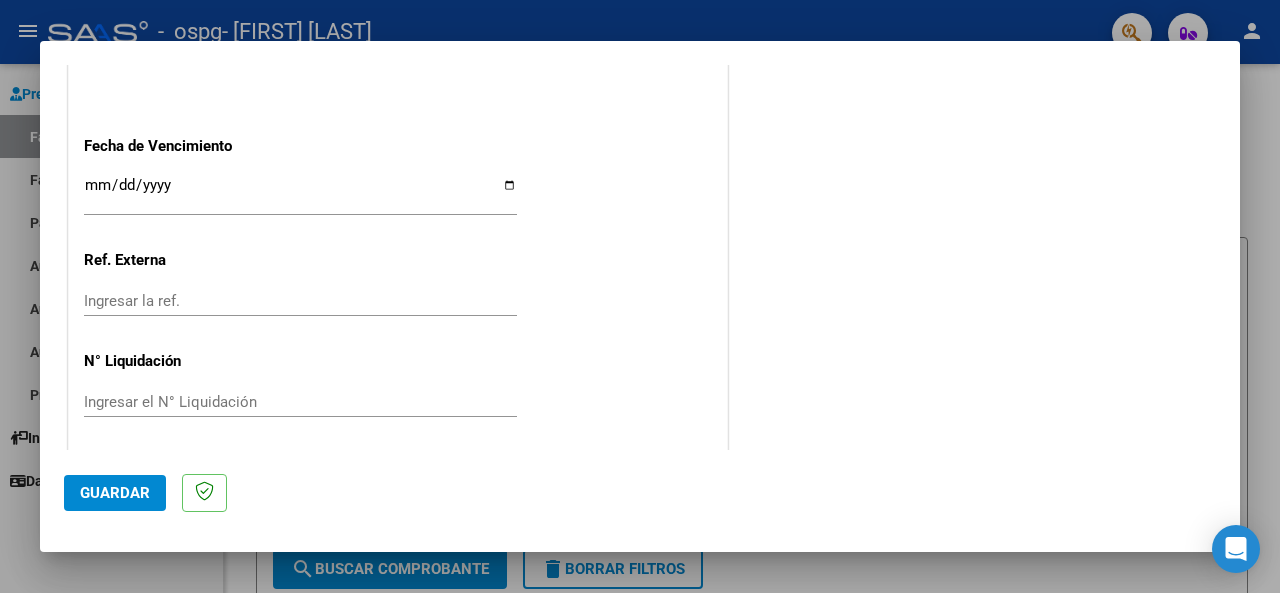 click on "Ingresar la fecha" 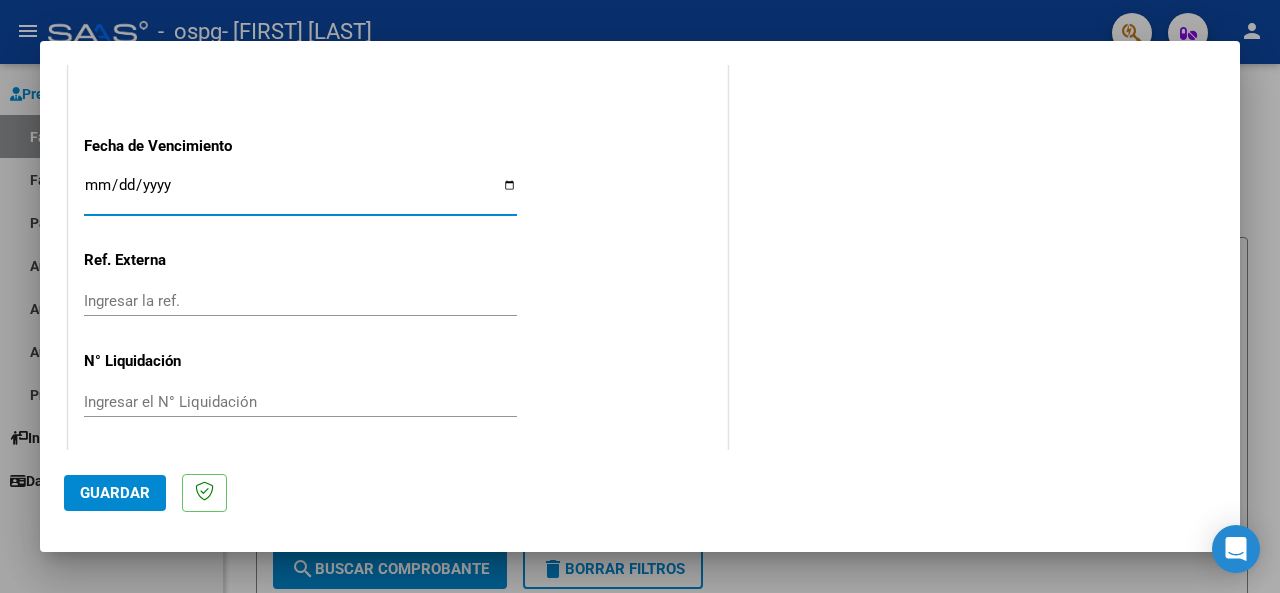 click on "Ingresar la fecha" at bounding box center [300, 193] 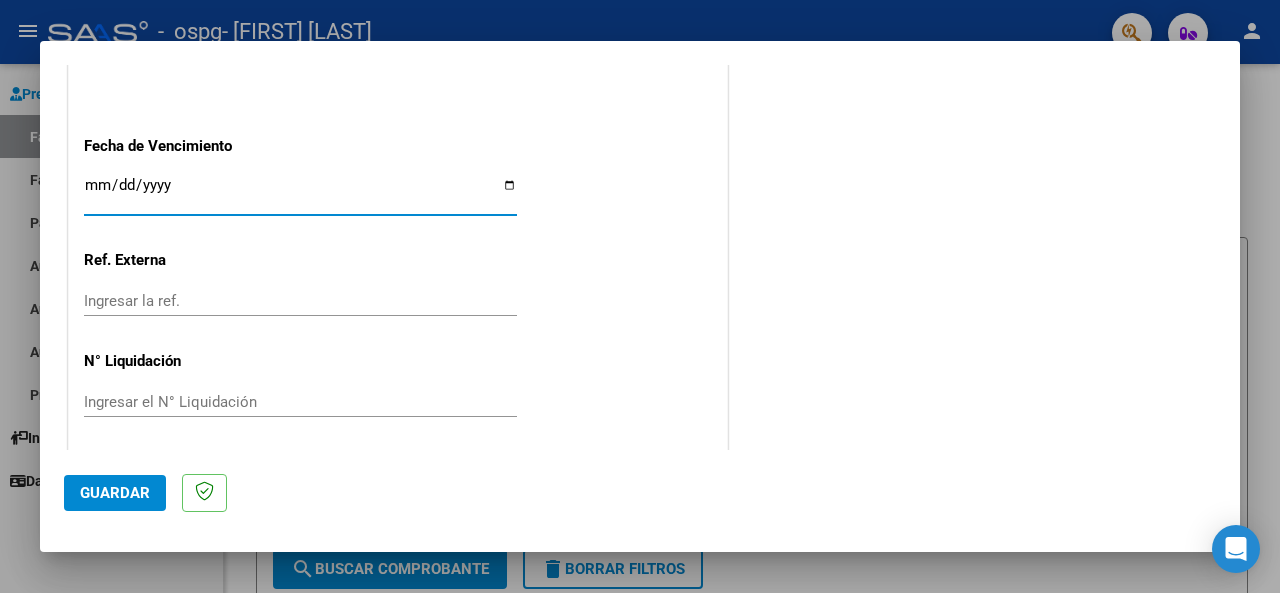 type on "[DATE]" 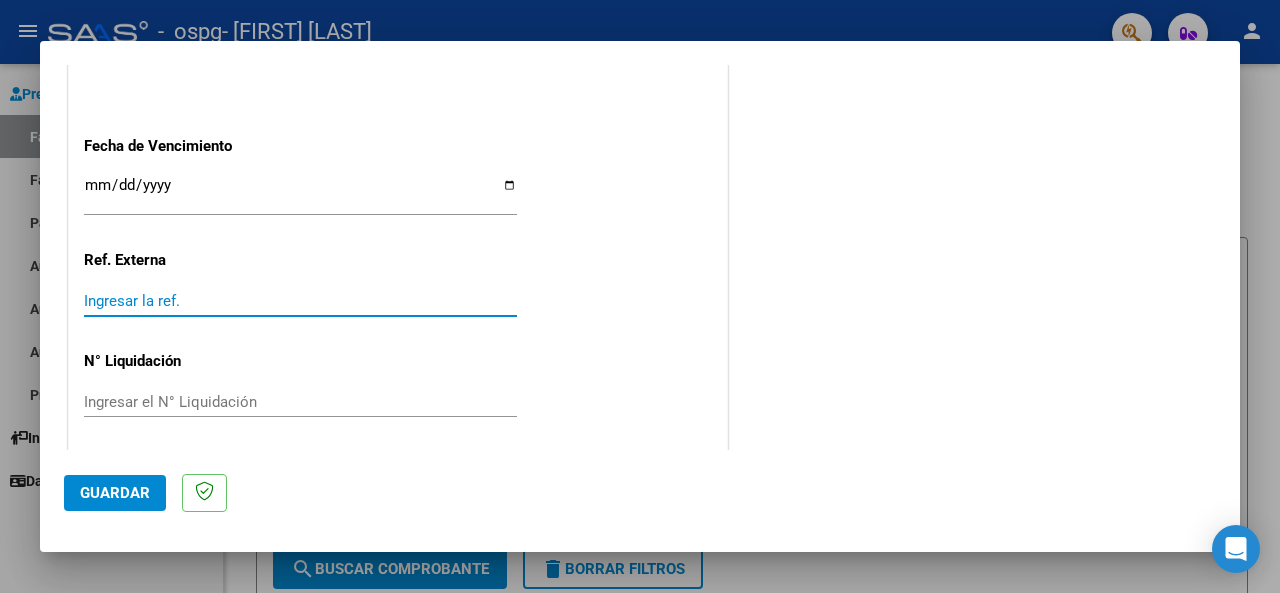 click on "Ingresar la ref." at bounding box center [300, 301] 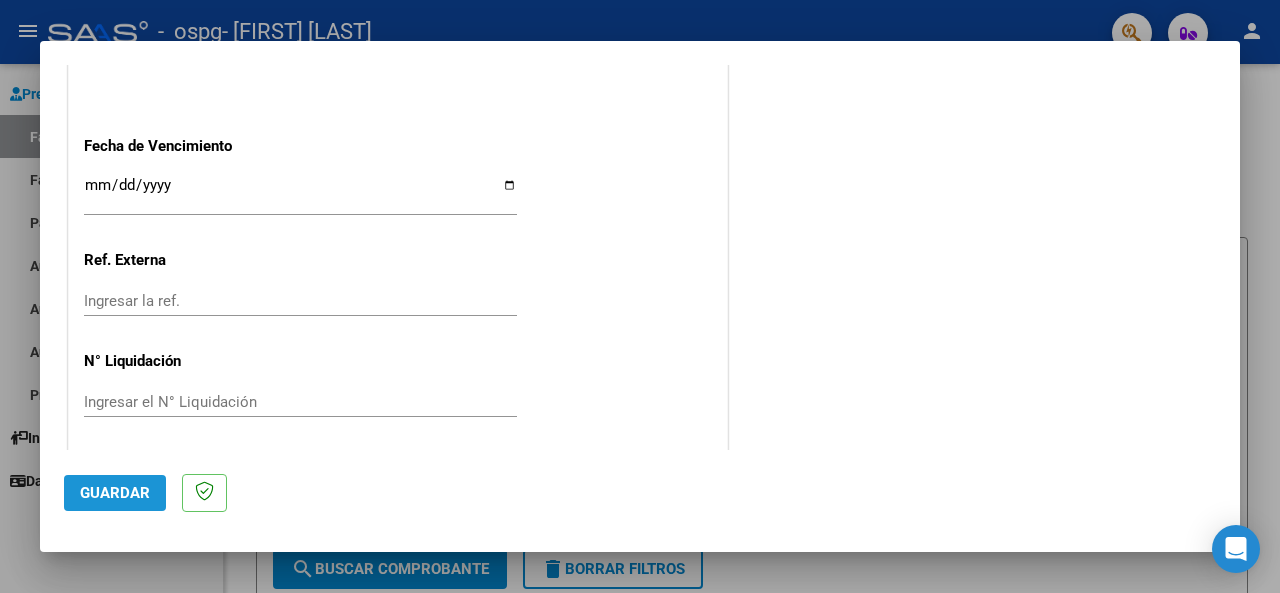 click on "Guardar" 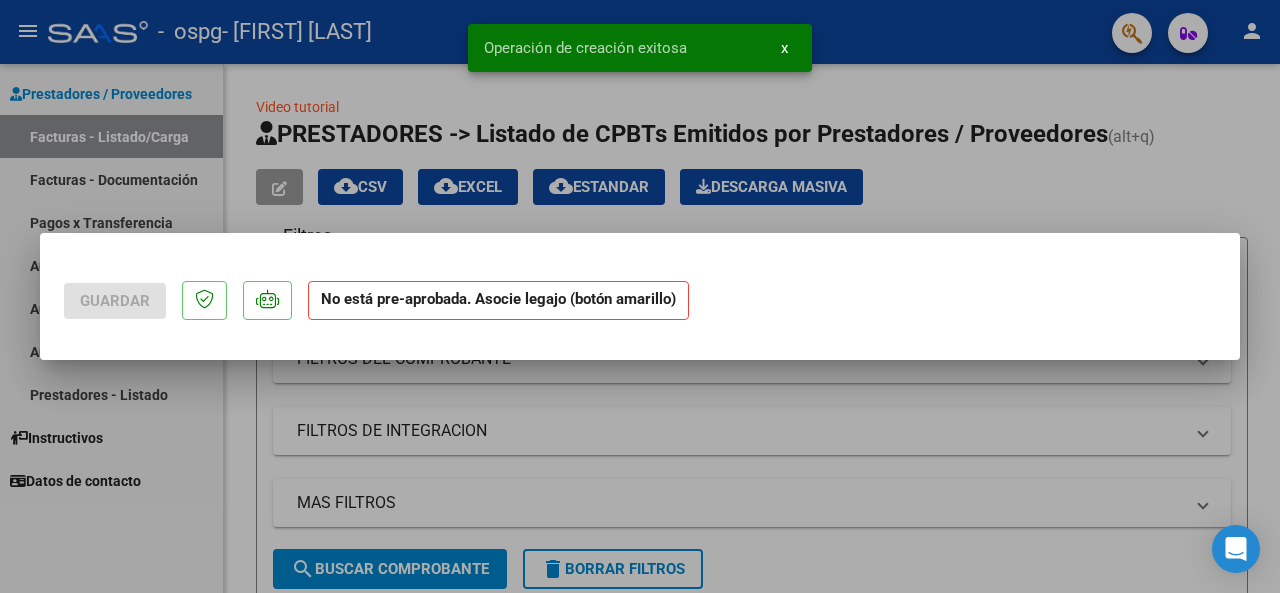 scroll, scrollTop: 0, scrollLeft: 0, axis: both 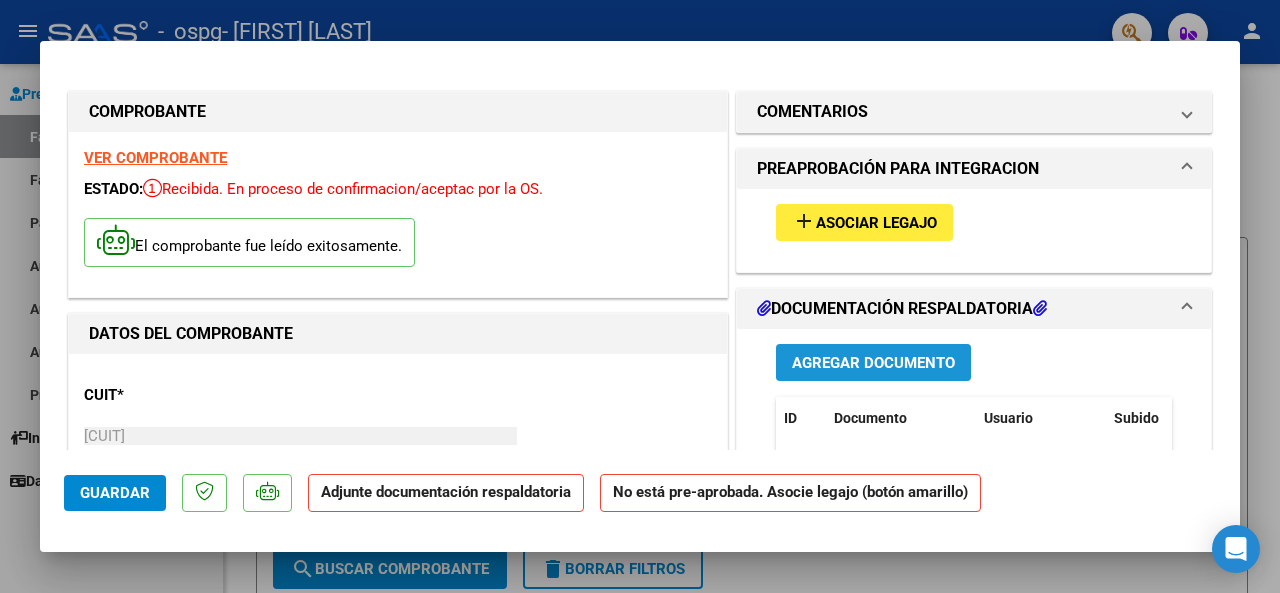 click on "Agregar Documento" at bounding box center (873, 363) 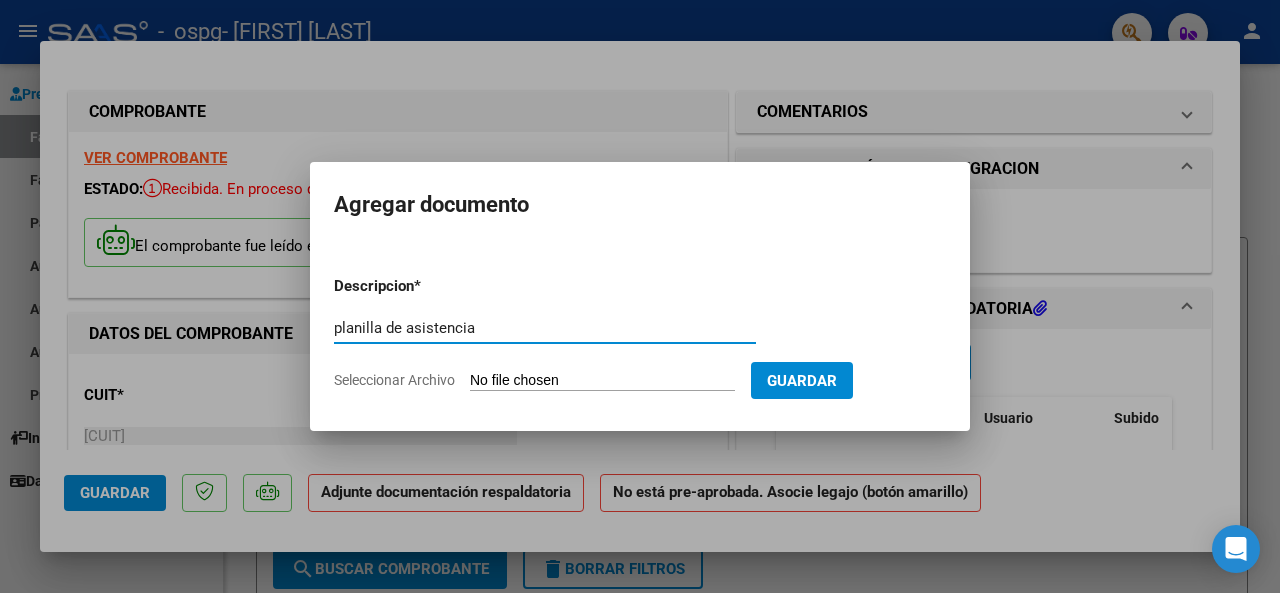type on "planilla de asistencia" 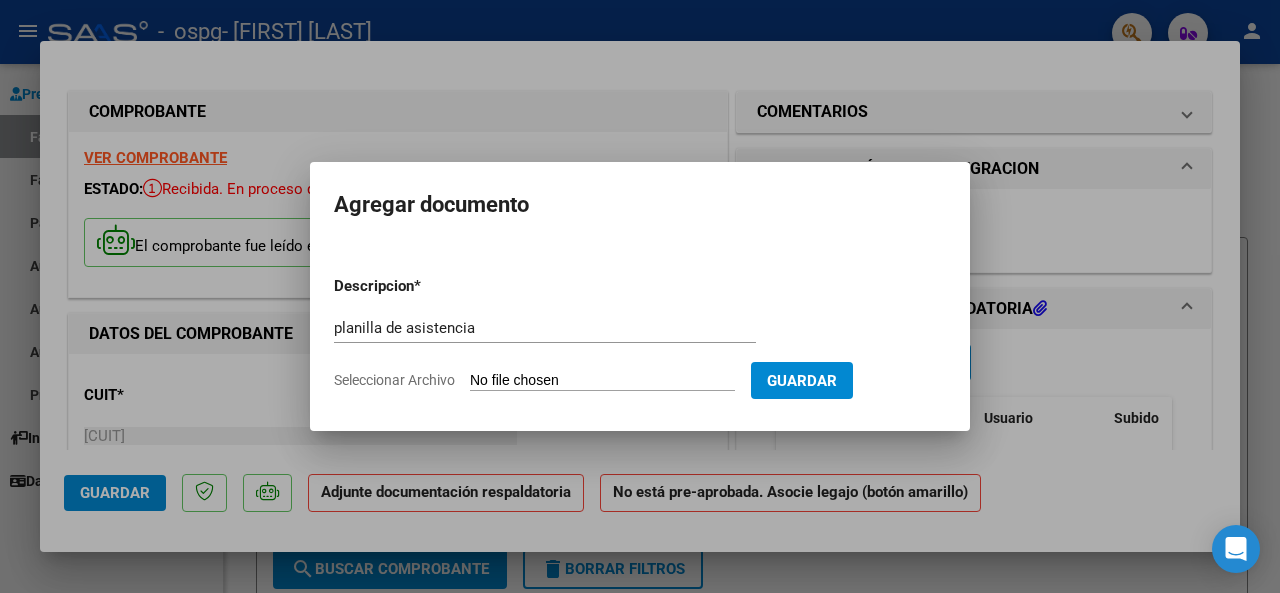 click on "Seleccionar Archivo" at bounding box center (602, 381) 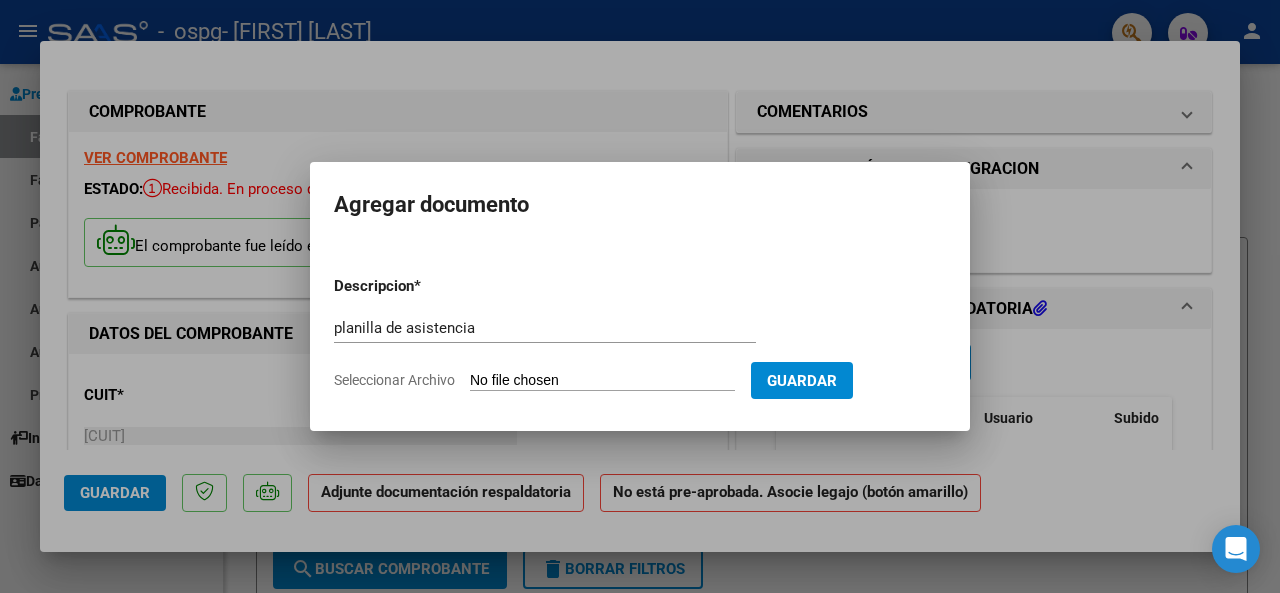 type on "C:\fakepath\[FILENAME].pdf" 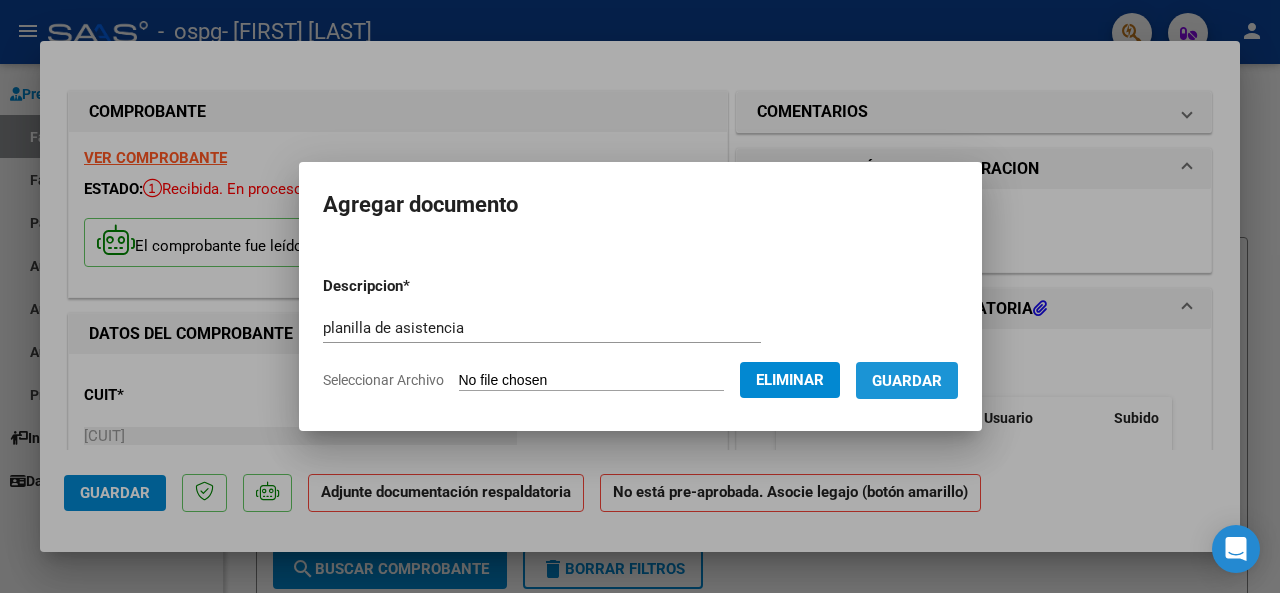 click on "Guardar" at bounding box center (907, 380) 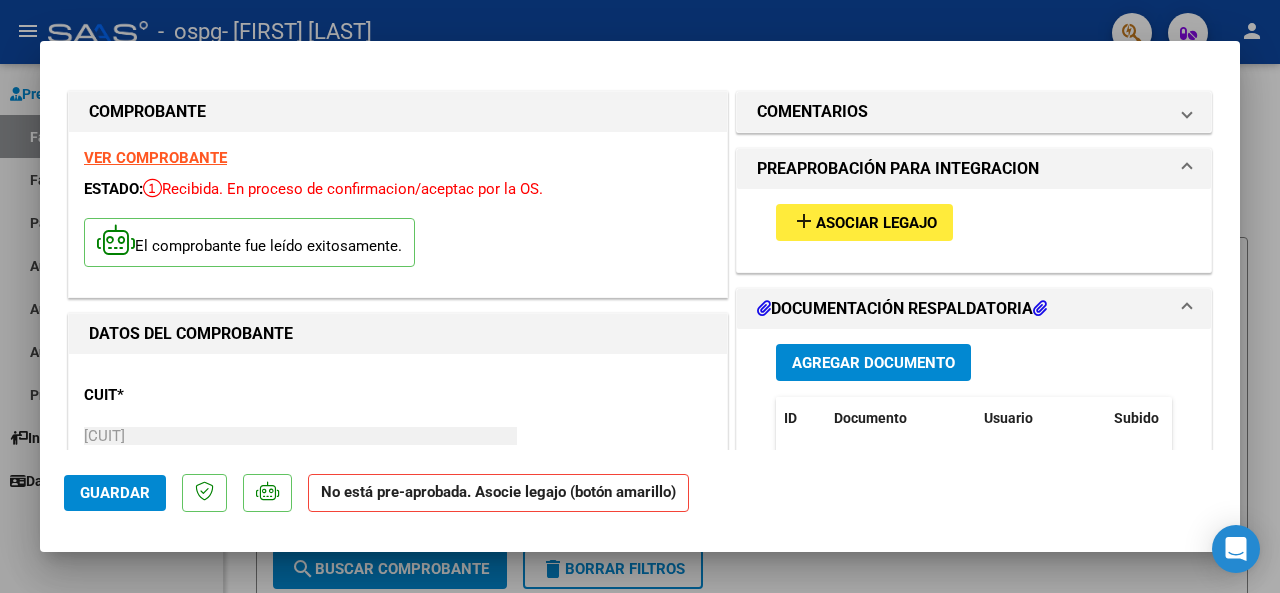 click at bounding box center (1187, 169) 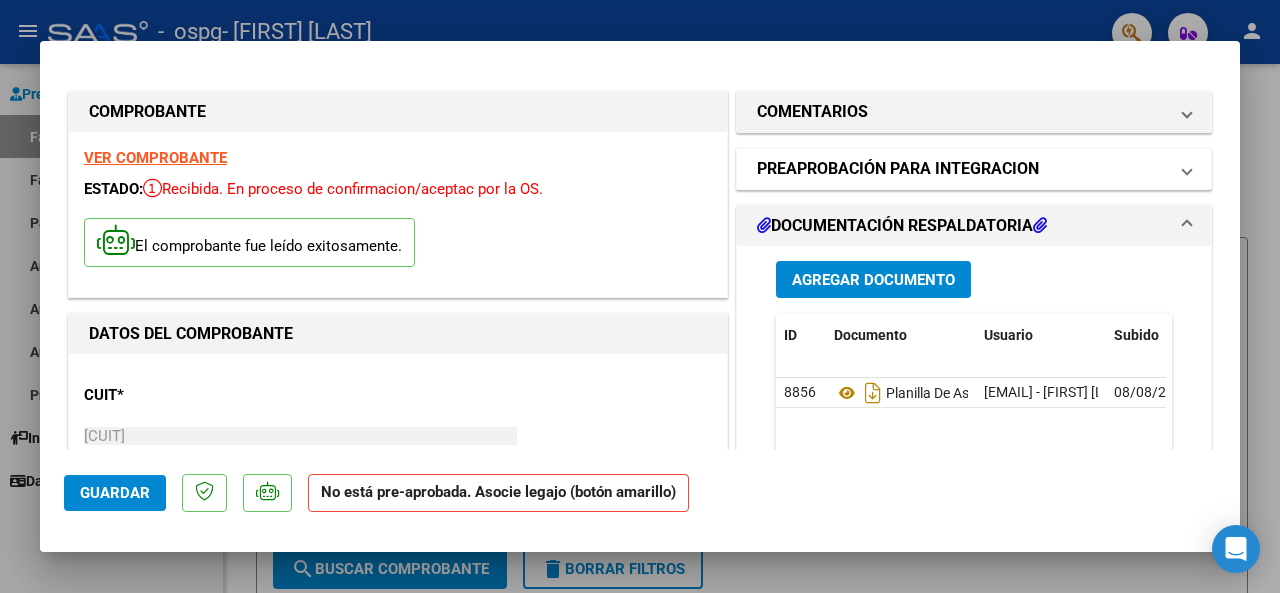 click at bounding box center (1187, 169) 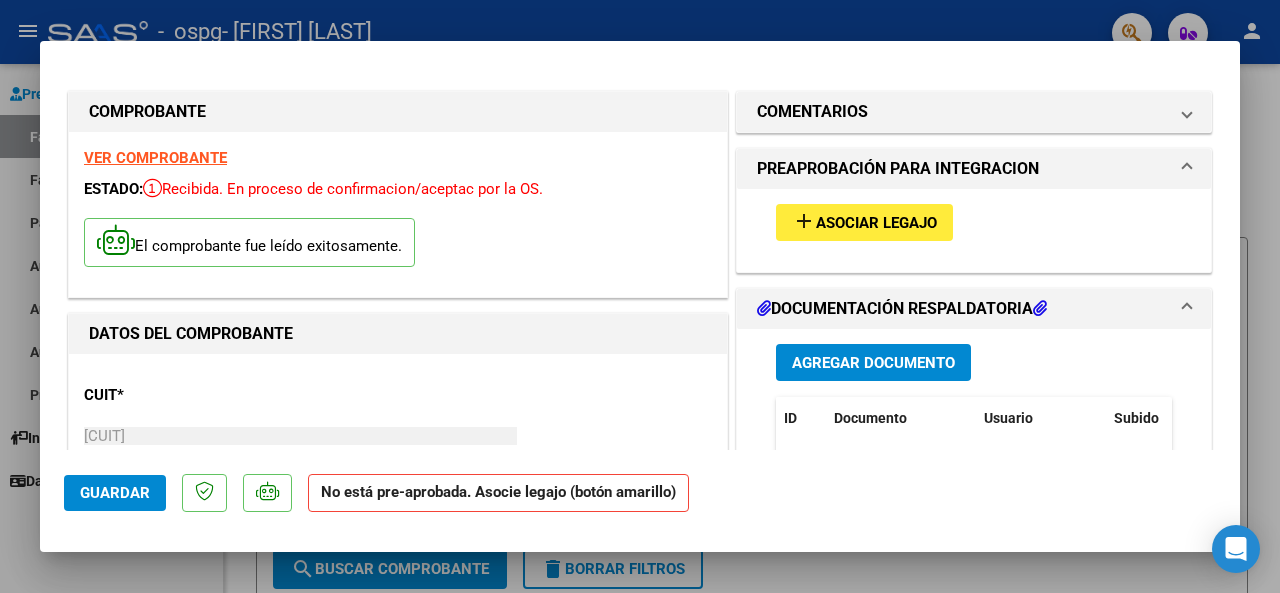 click on "Asociar Legajo" at bounding box center (876, 223) 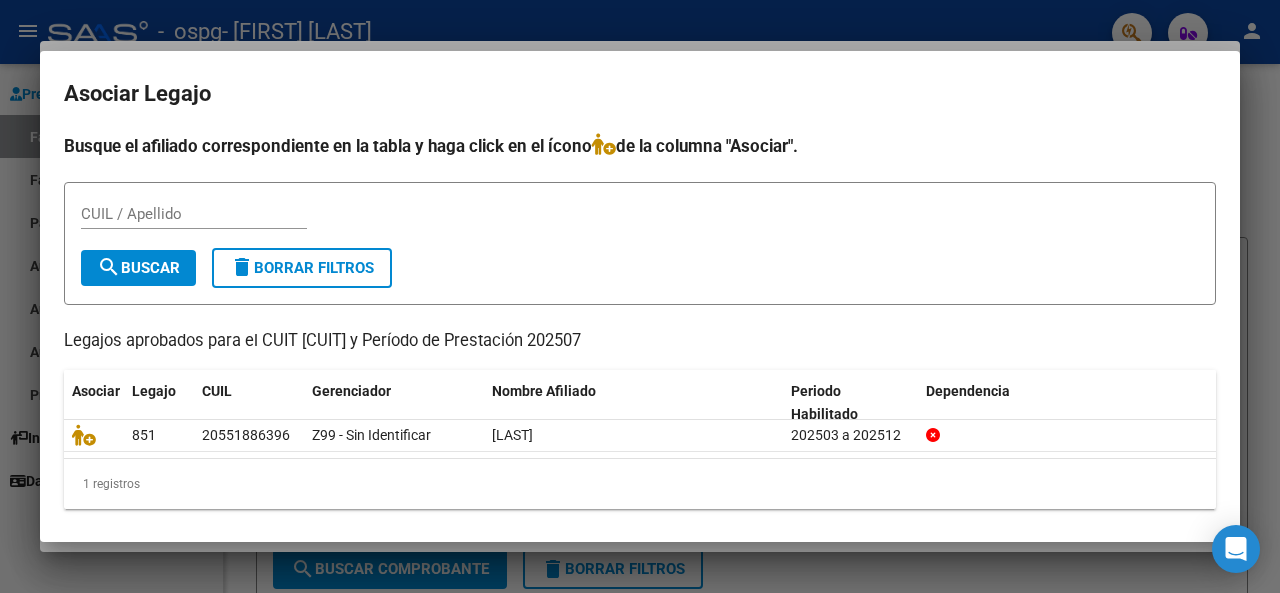 click on "CUIL / Apellido search  Buscar  delete  Borrar Filtros" at bounding box center (640, 243) 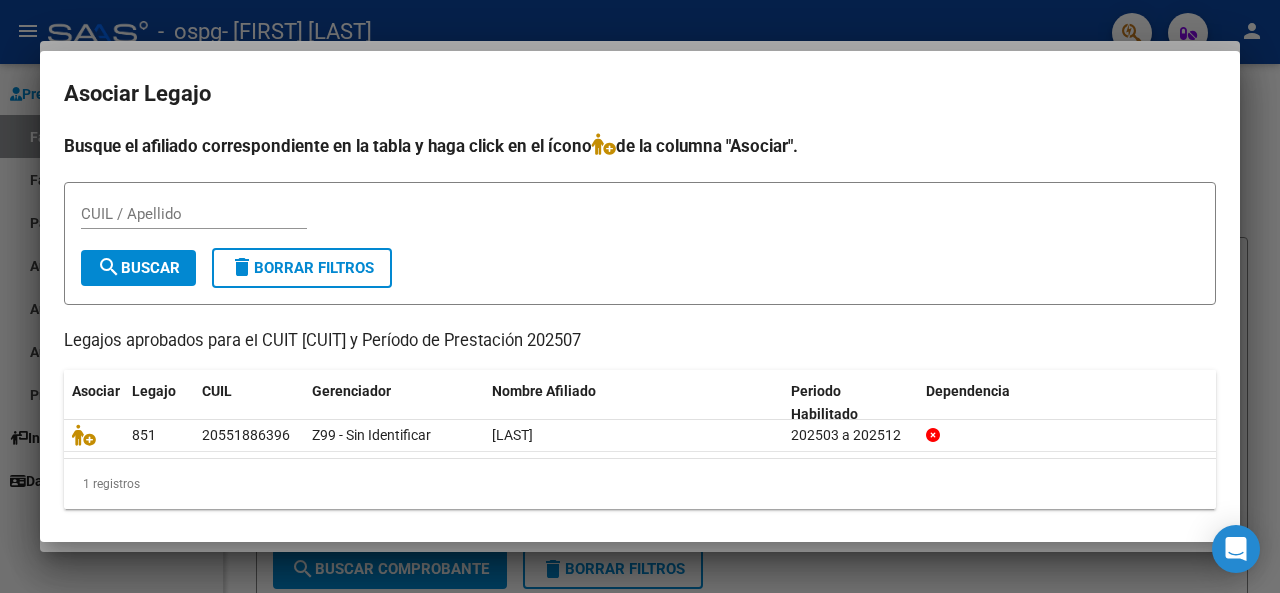 click on "CUIL / Apellido" at bounding box center [194, 214] 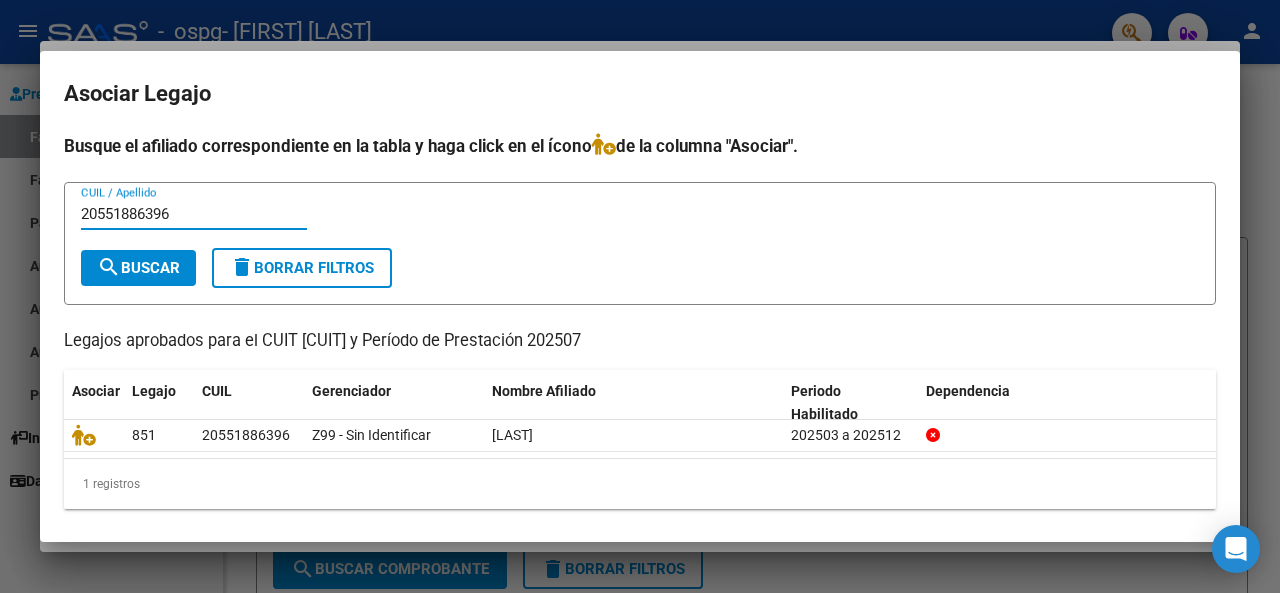 type on "20551886396" 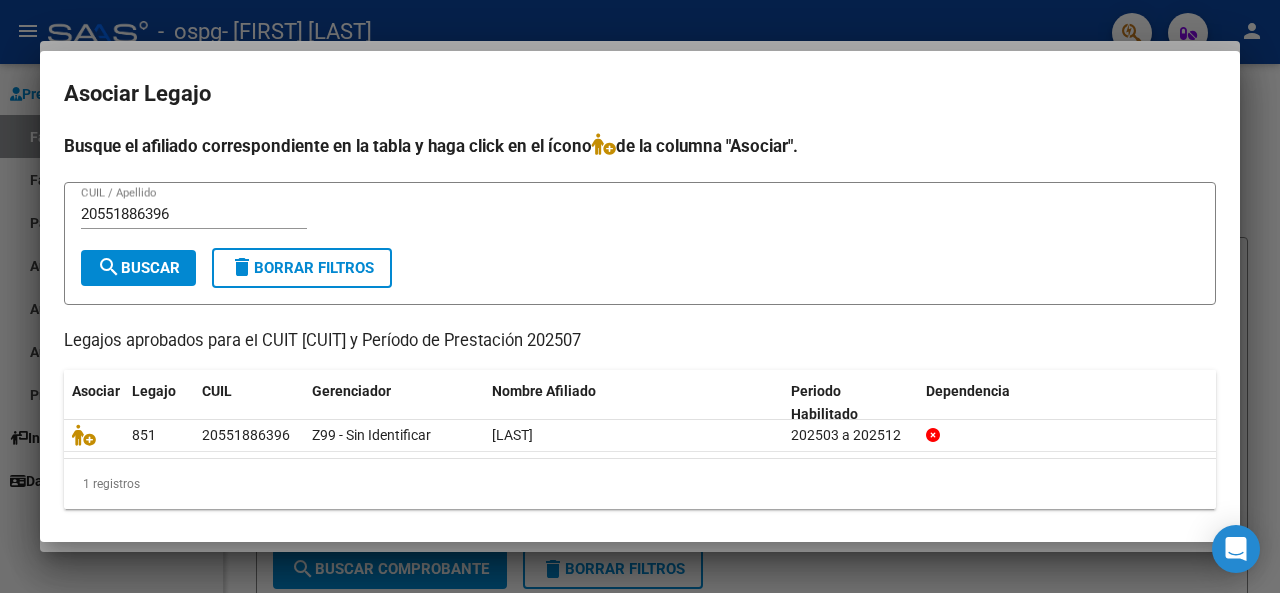 click on "[CUIL] / Apellido" at bounding box center (640, 223) 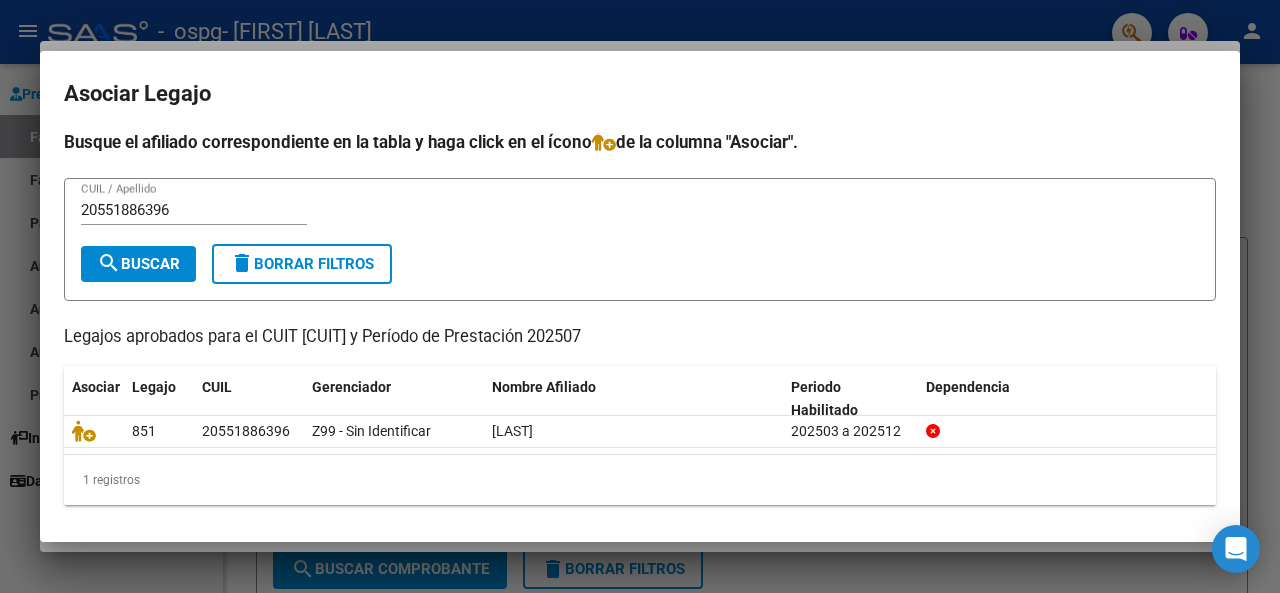 scroll, scrollTop: 4, scrollLeft: 0, axis: vertical 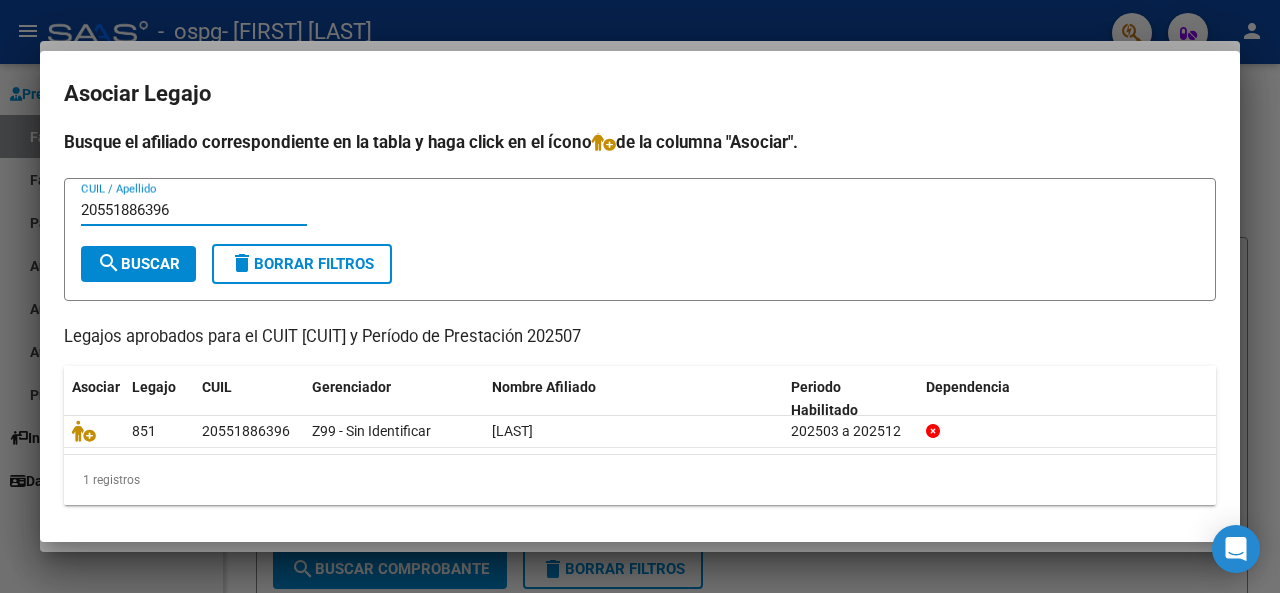 click on "20551886396" at bounding box center (194, 210) 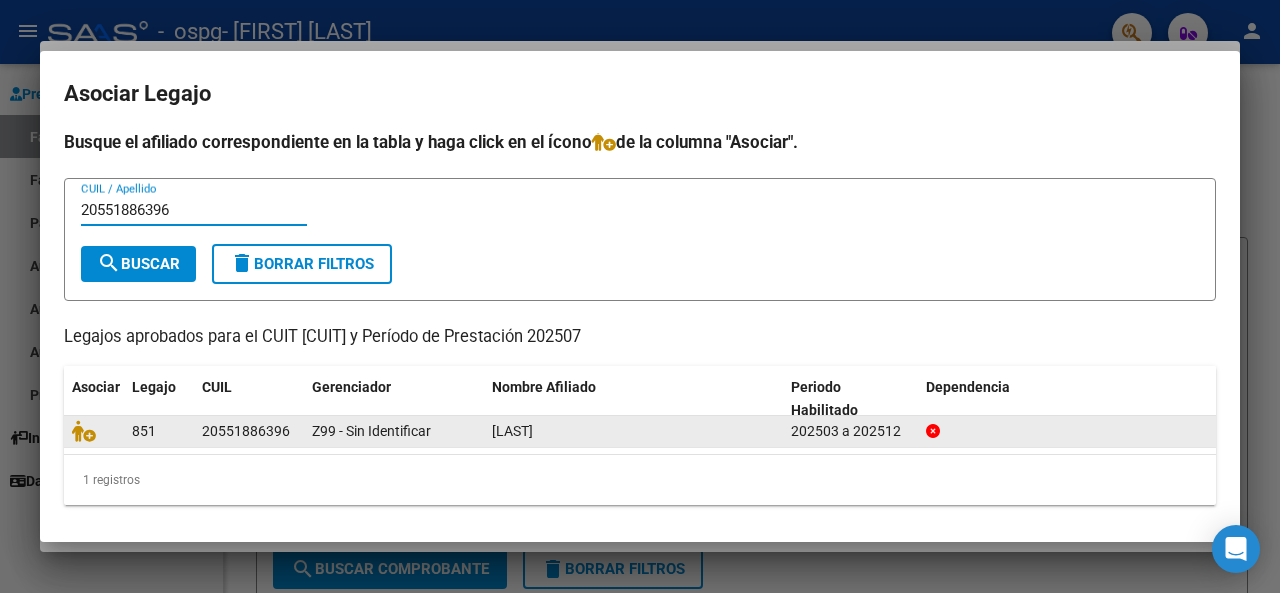 click on "20551886396" 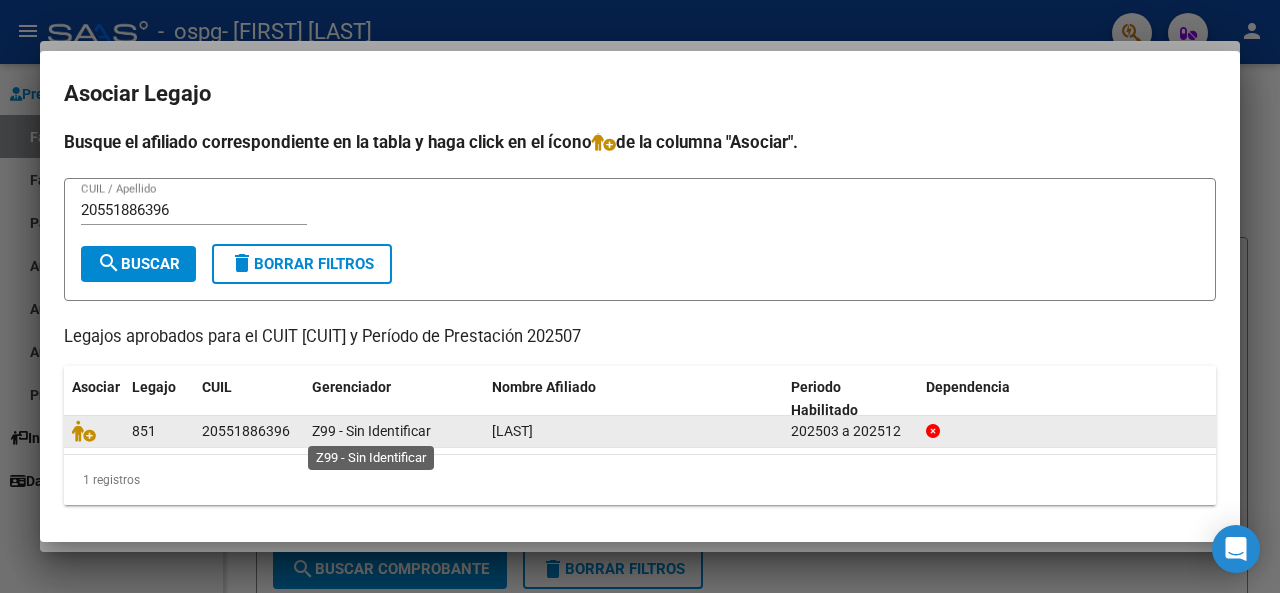 click on "Z99 - Sin Identificar" 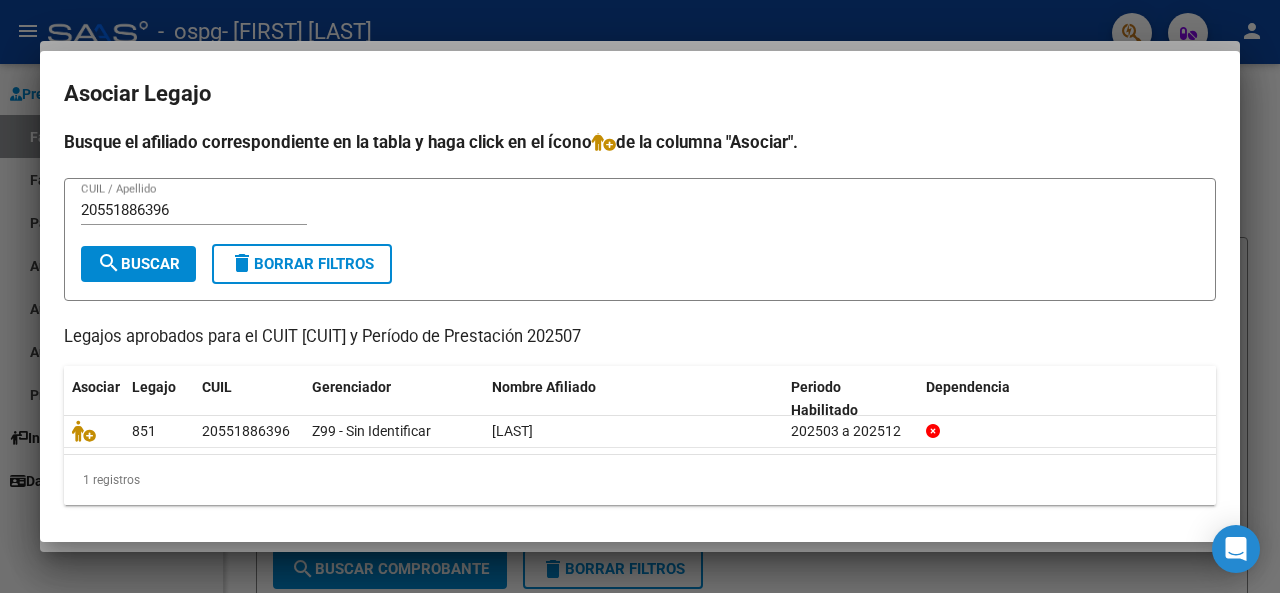 click on "search  Buscar" at bounding box center [138, 264] 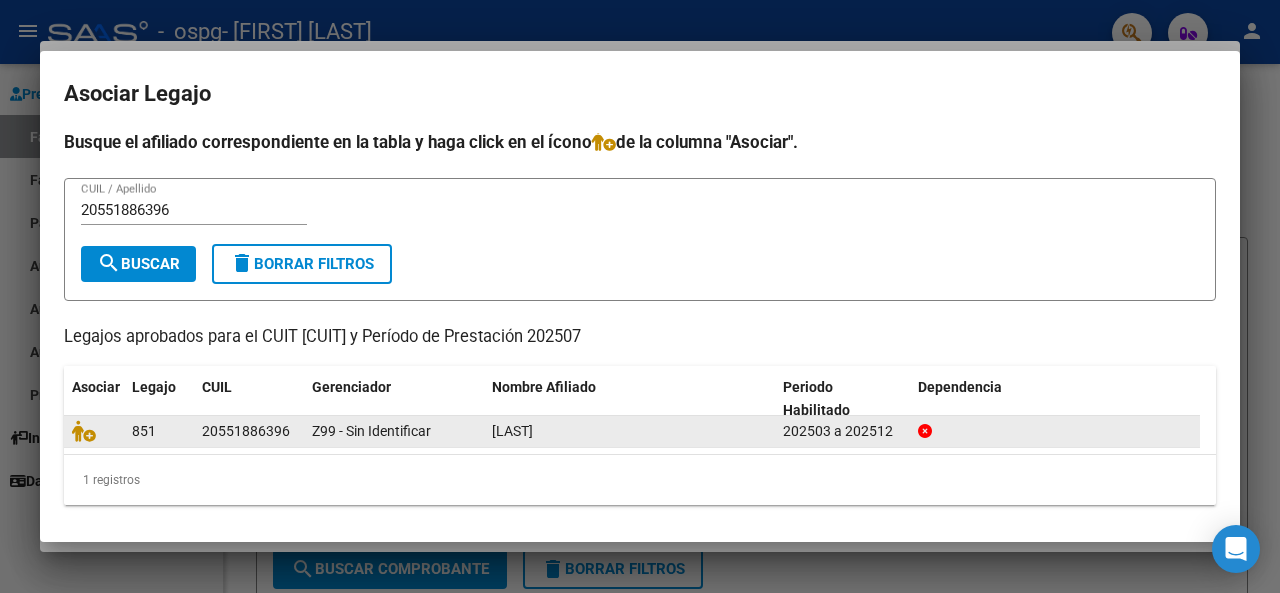 scroll, scrollTop: 4, scrollLeft: 0, axis: vertical 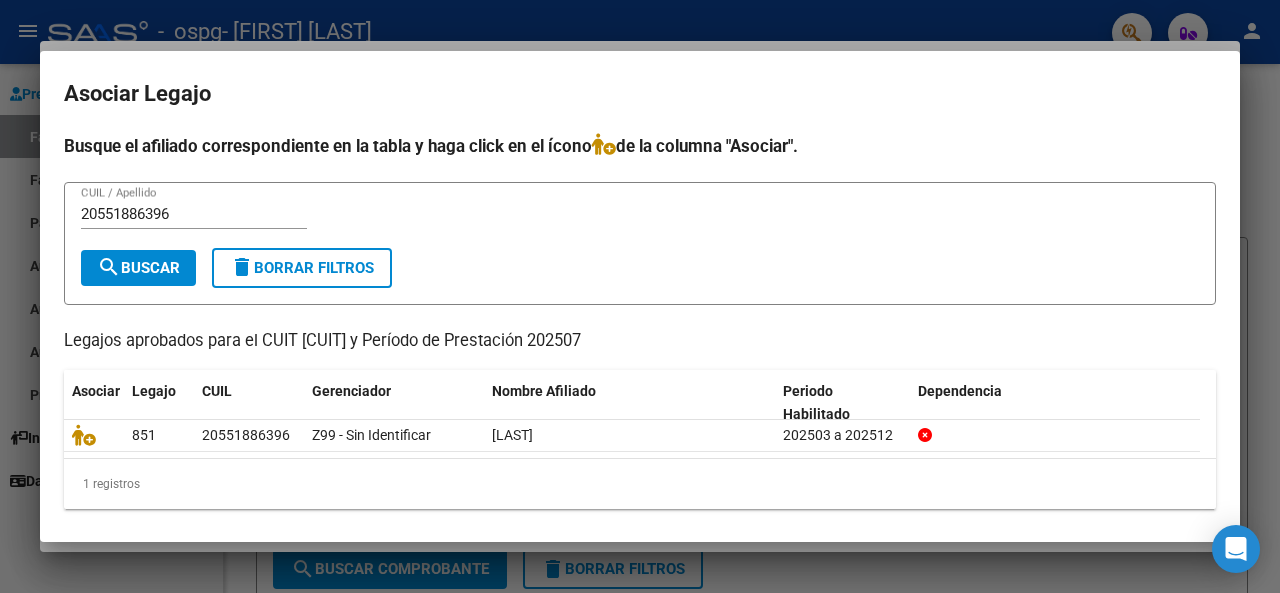 click at bounding box center [640, 296] 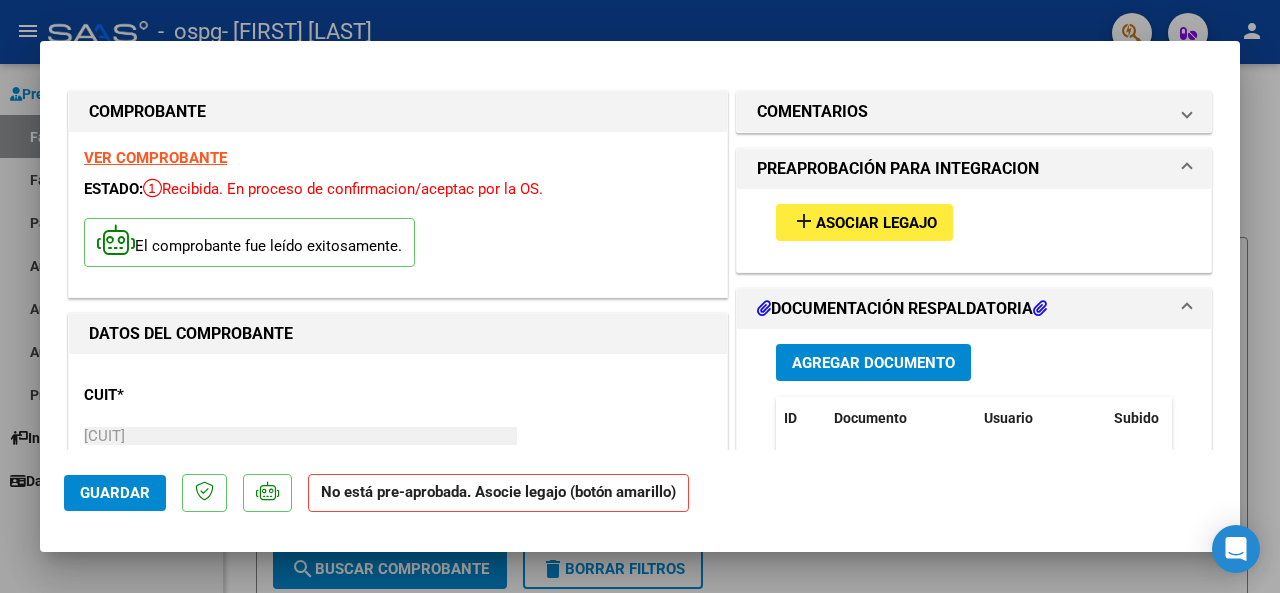 click on "Guardar" 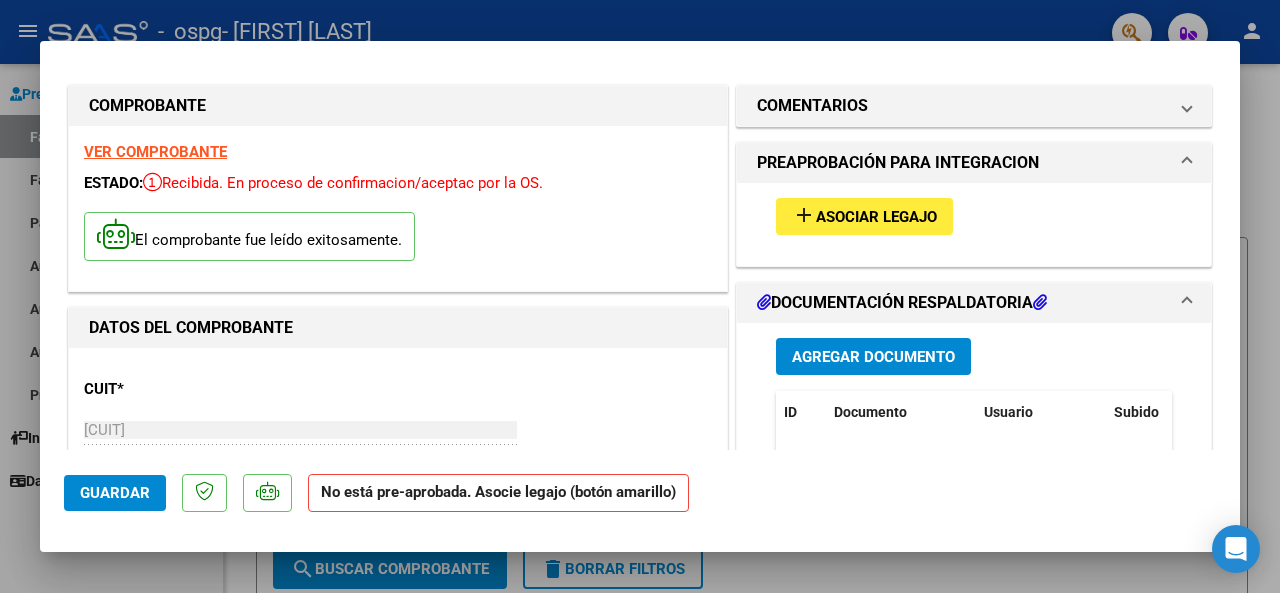 scroll, scrollTop: 0, scrollLeft: 0, axis: both 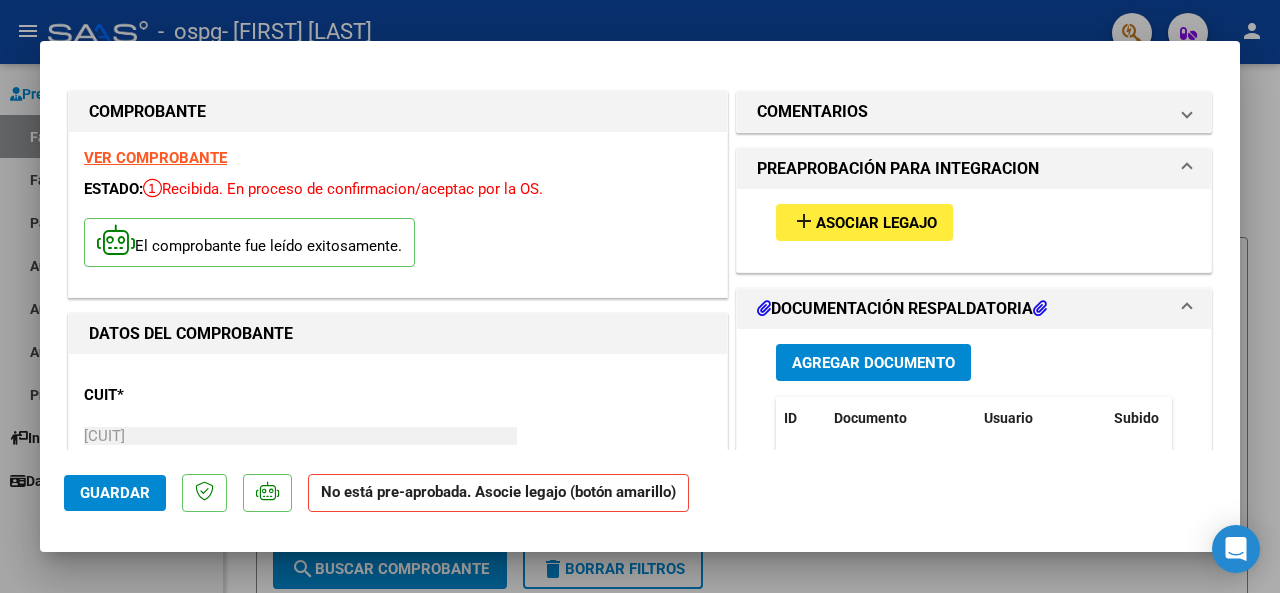 click on "El comprobante fue leído exitosamente." at bounding box center [249, 242] 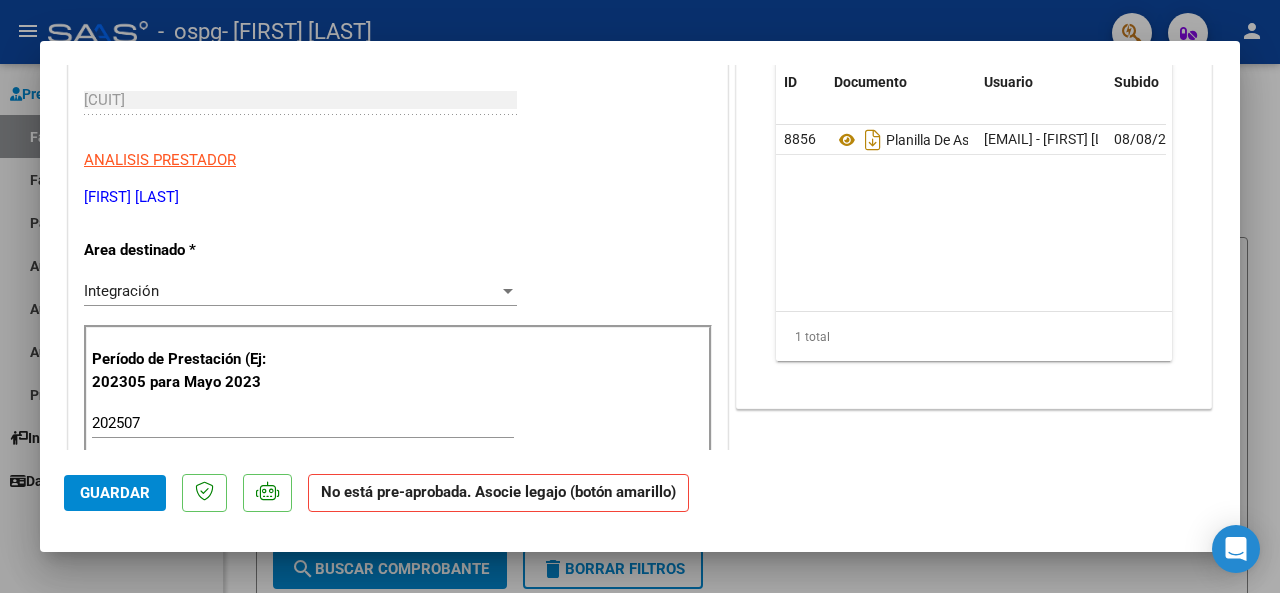 scroll, scrollTop: 0, scrollLeft: 0, axis: both 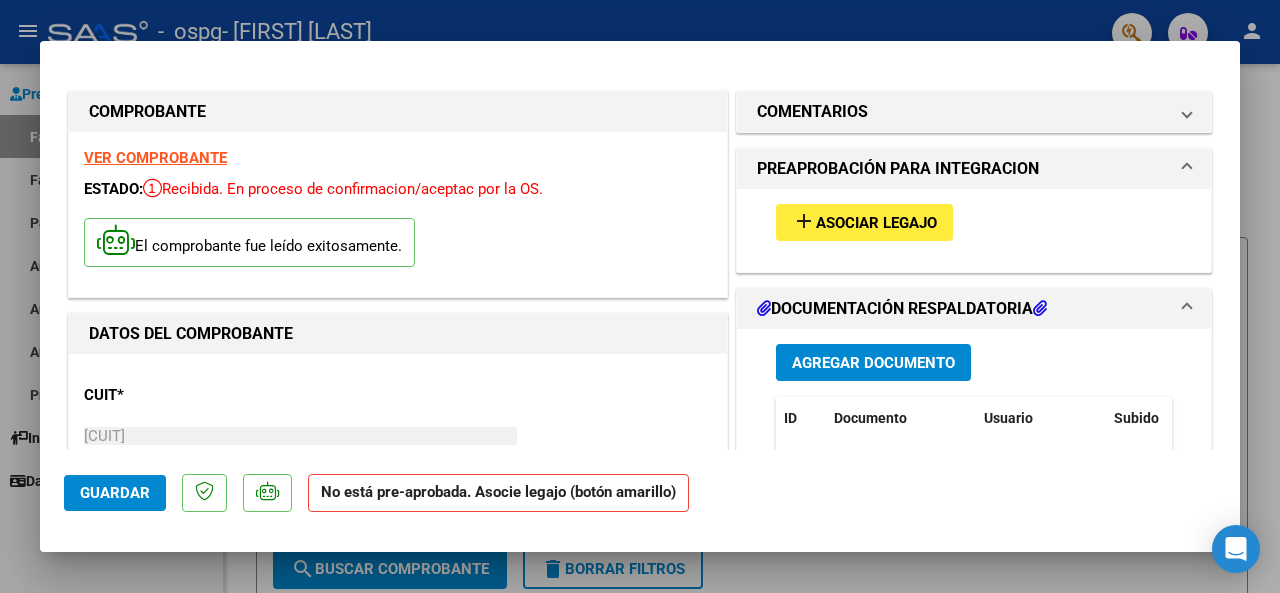 click at bounding box center [640, 296] 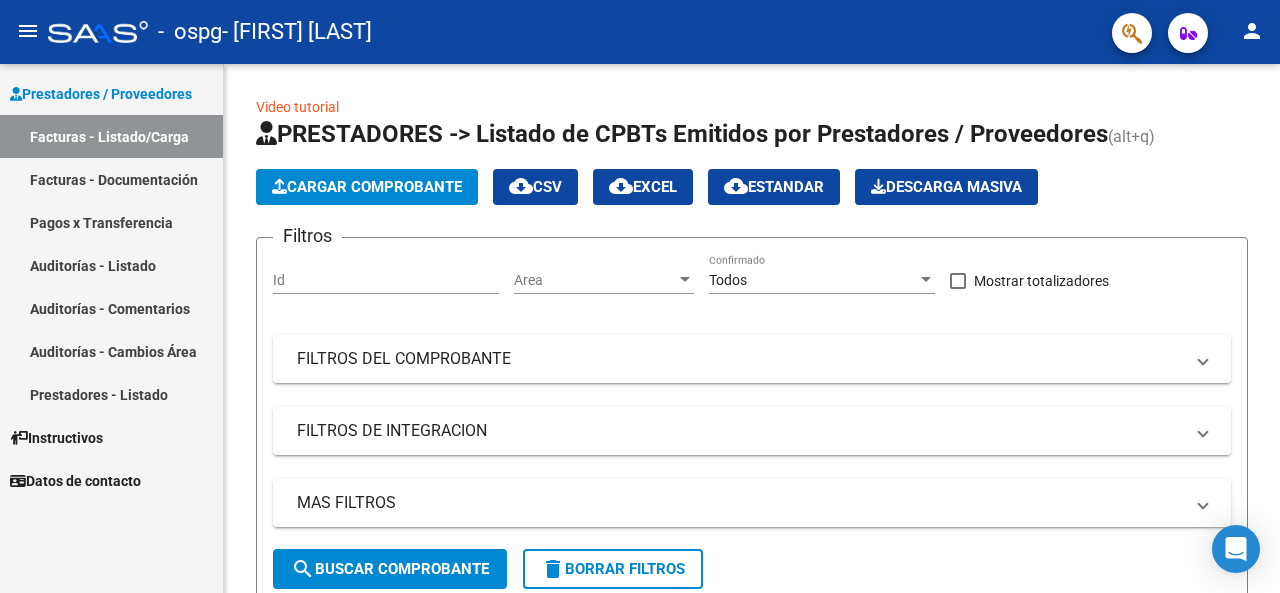 click on "Facturas - Listado/Carga" at bounding box center (111, 136) 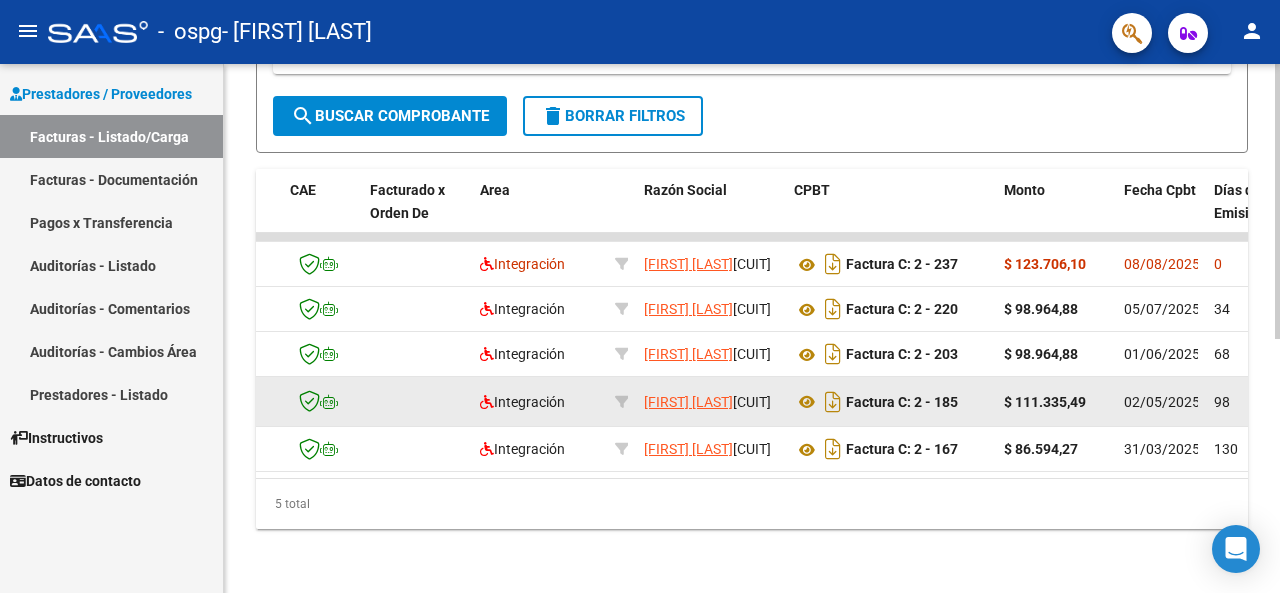 scroll, scrollTop: 486, scrollLeft: 0, axis: vertical 